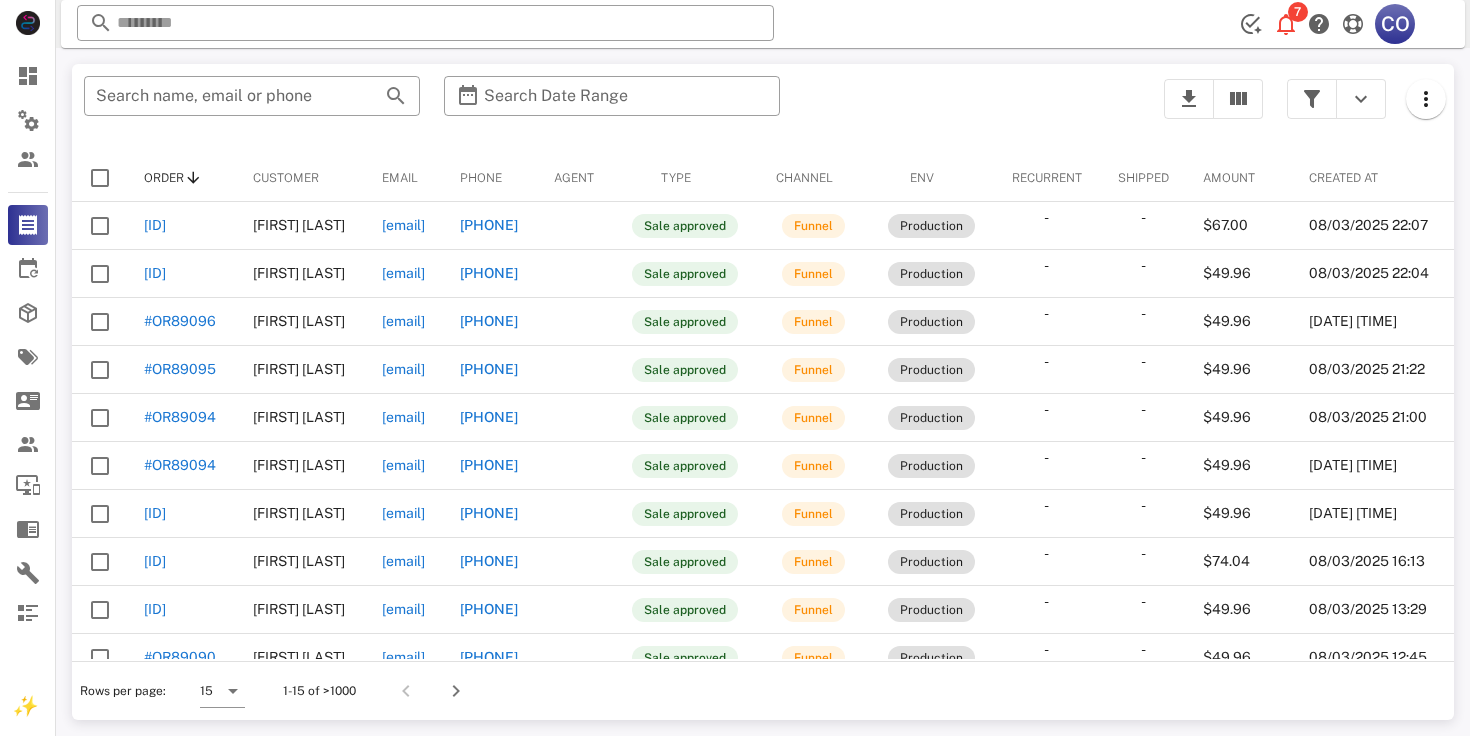 scroll, scrollTop: 0, scrollLeft: 0, axis: both 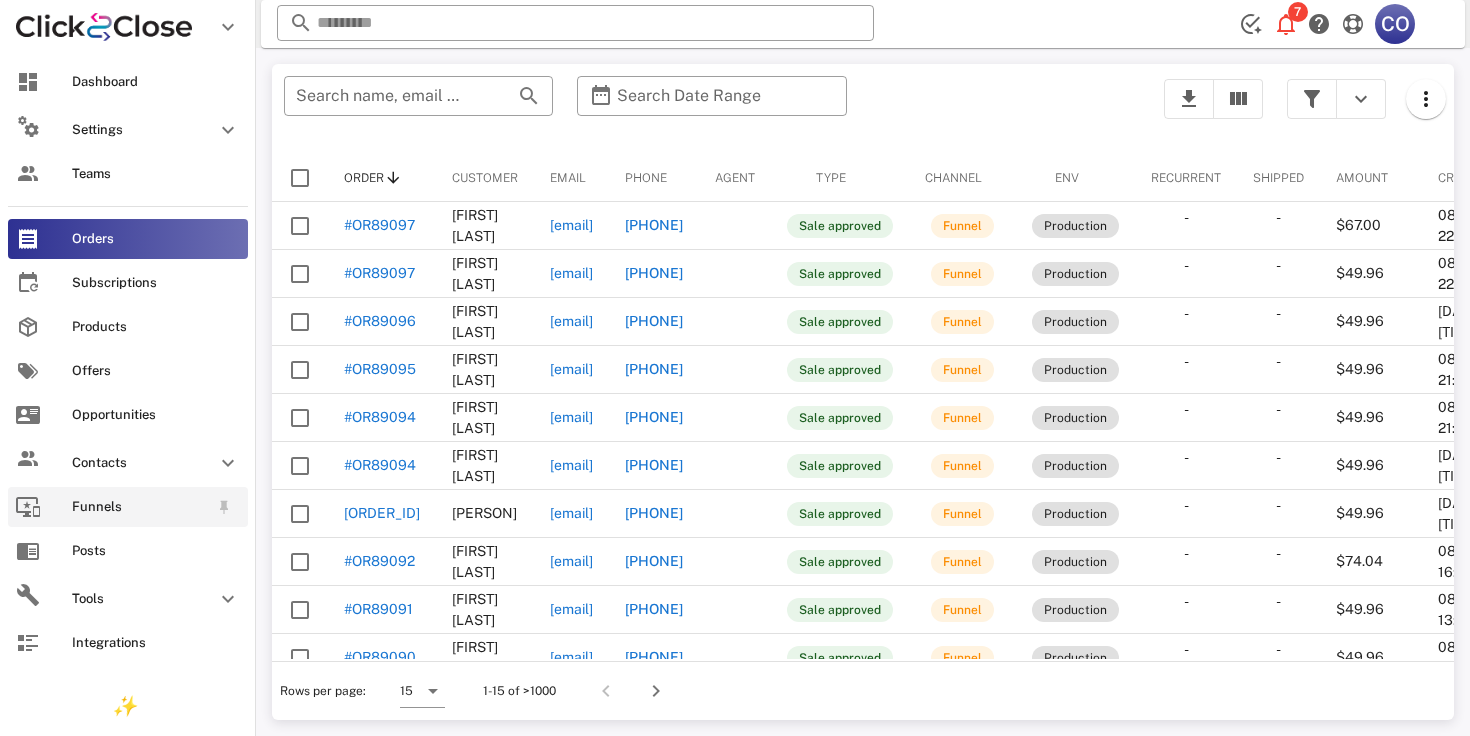 click on "Funnels" at bounding box center [140, 507] 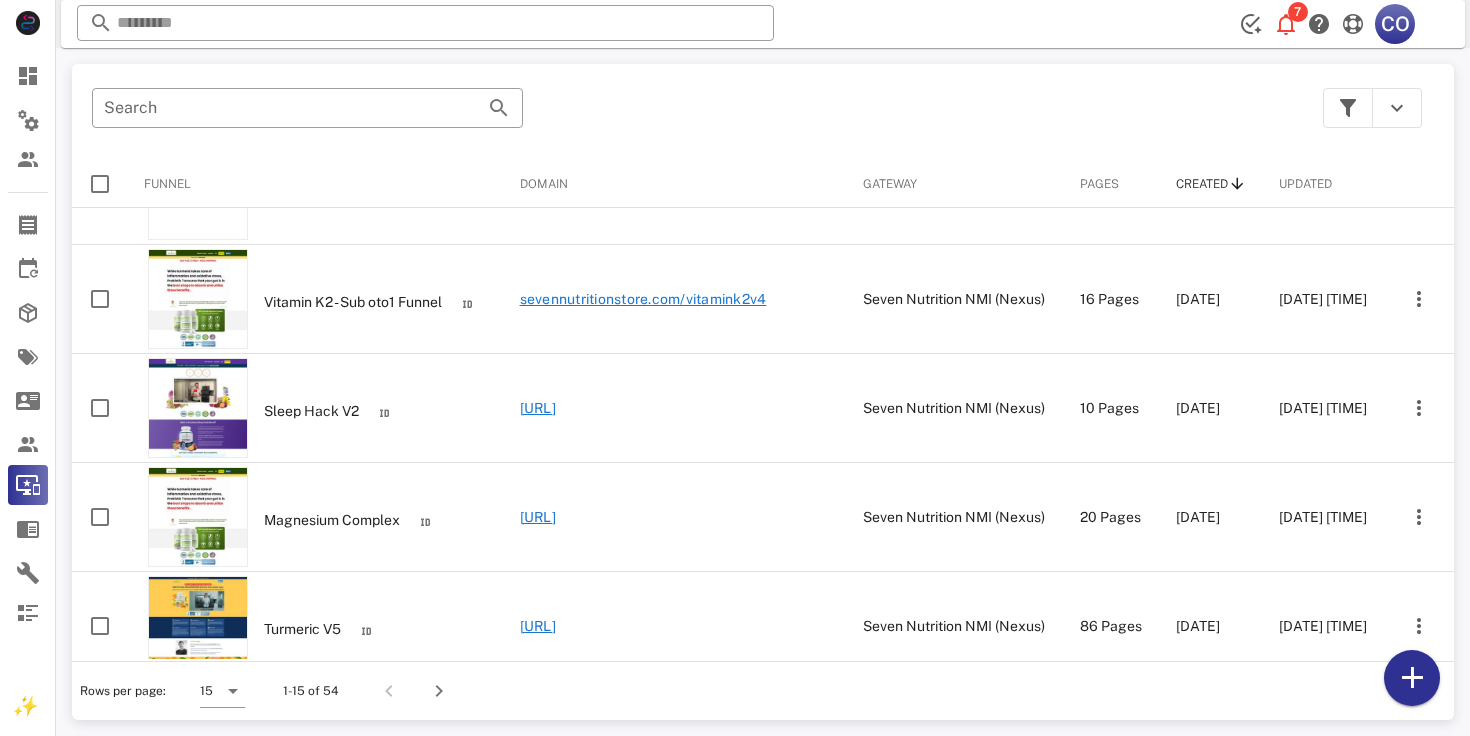 scroll, scrollTop: 1183, scrollLeft: 0, axis: vertical 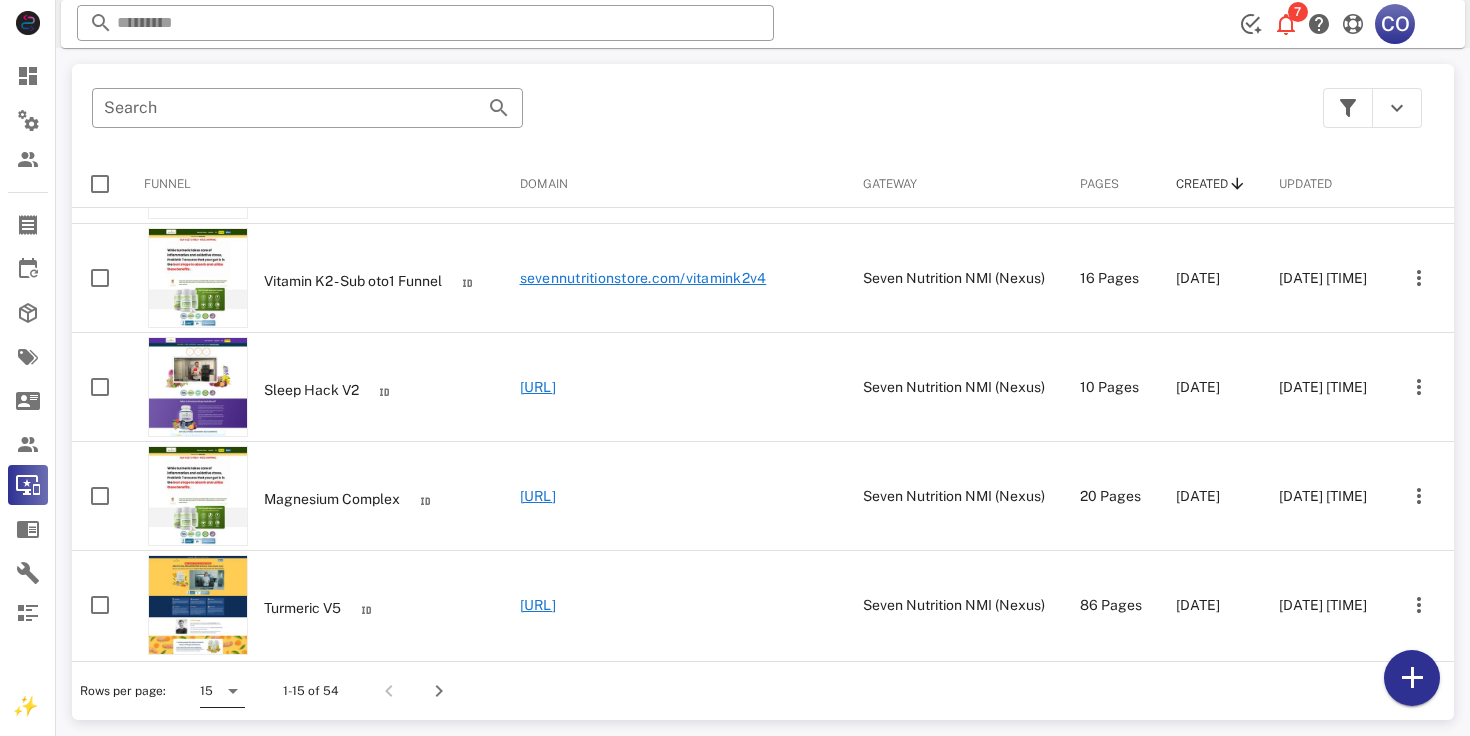 click at bounding box center [233, 691] 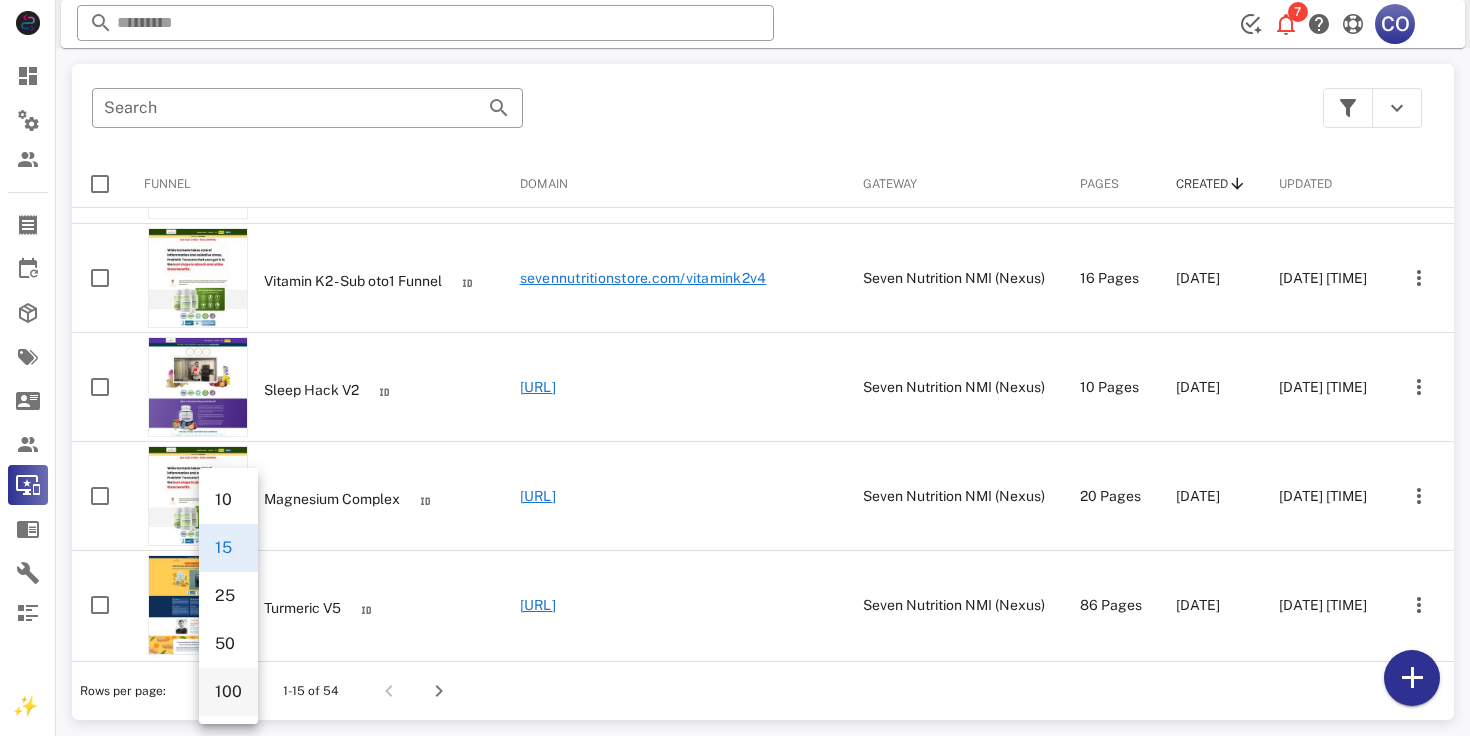 click on "100" at bounding box center [228, 691] 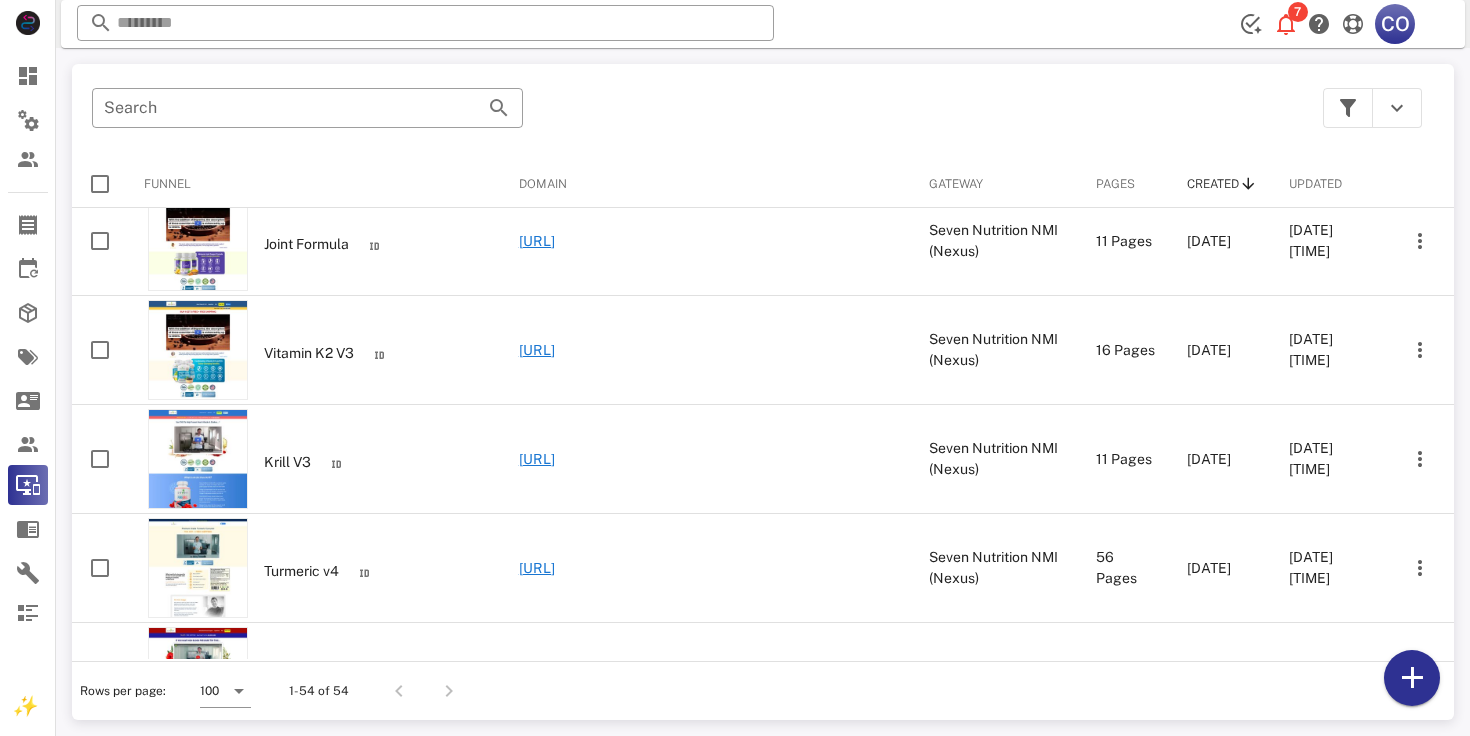 scroll, scrollTop: 2256, scrollLeft: 0, axis: vertical 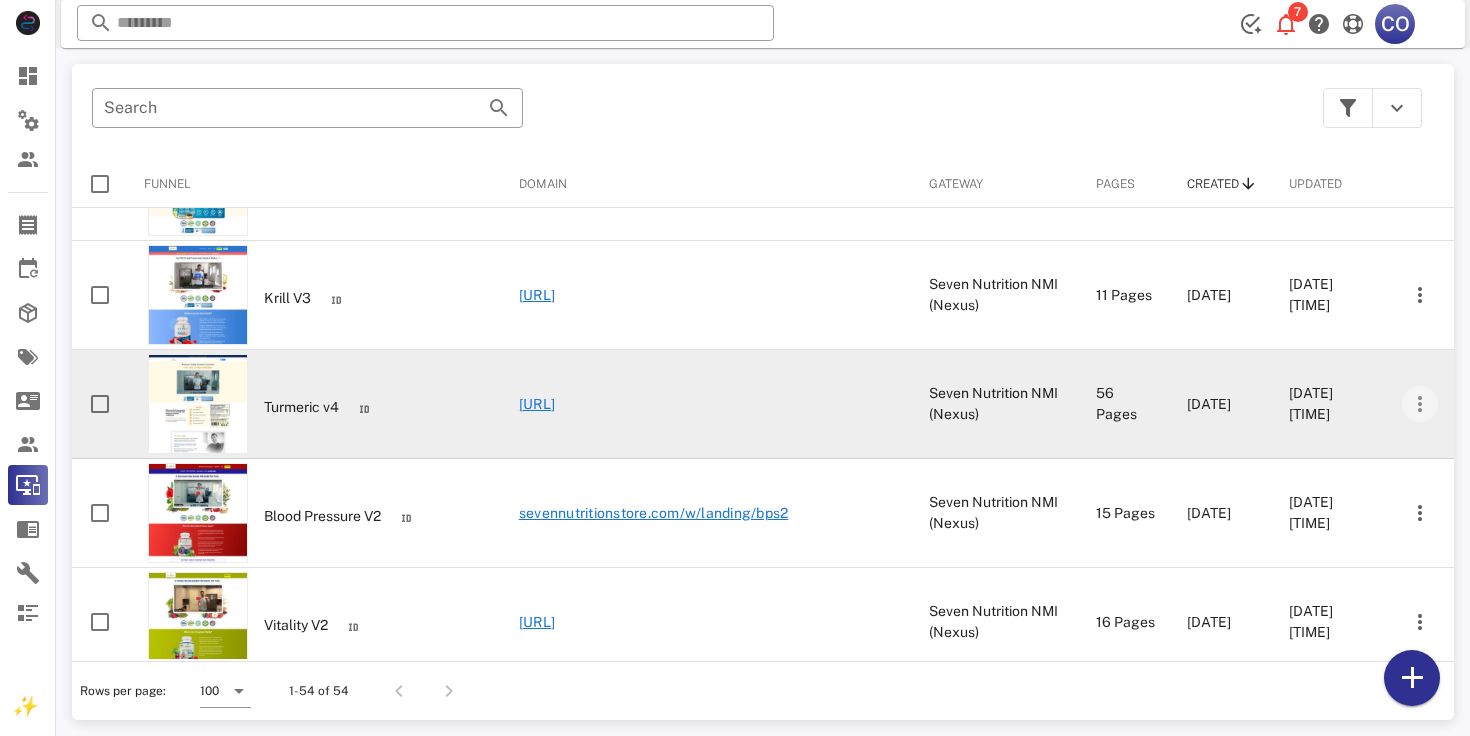 click at bounding box center (1420, 404) 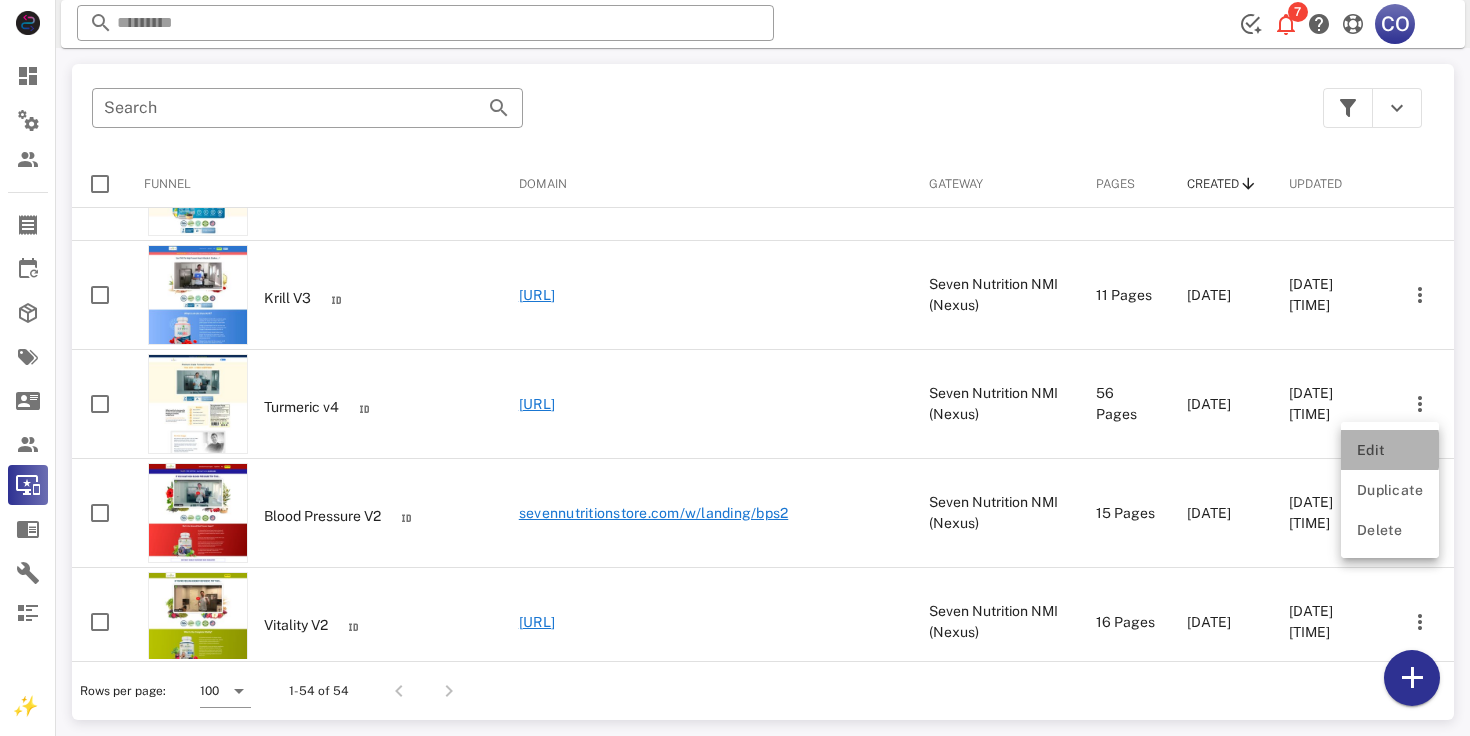 click on "Edit" at bounding box center (1390, 450) 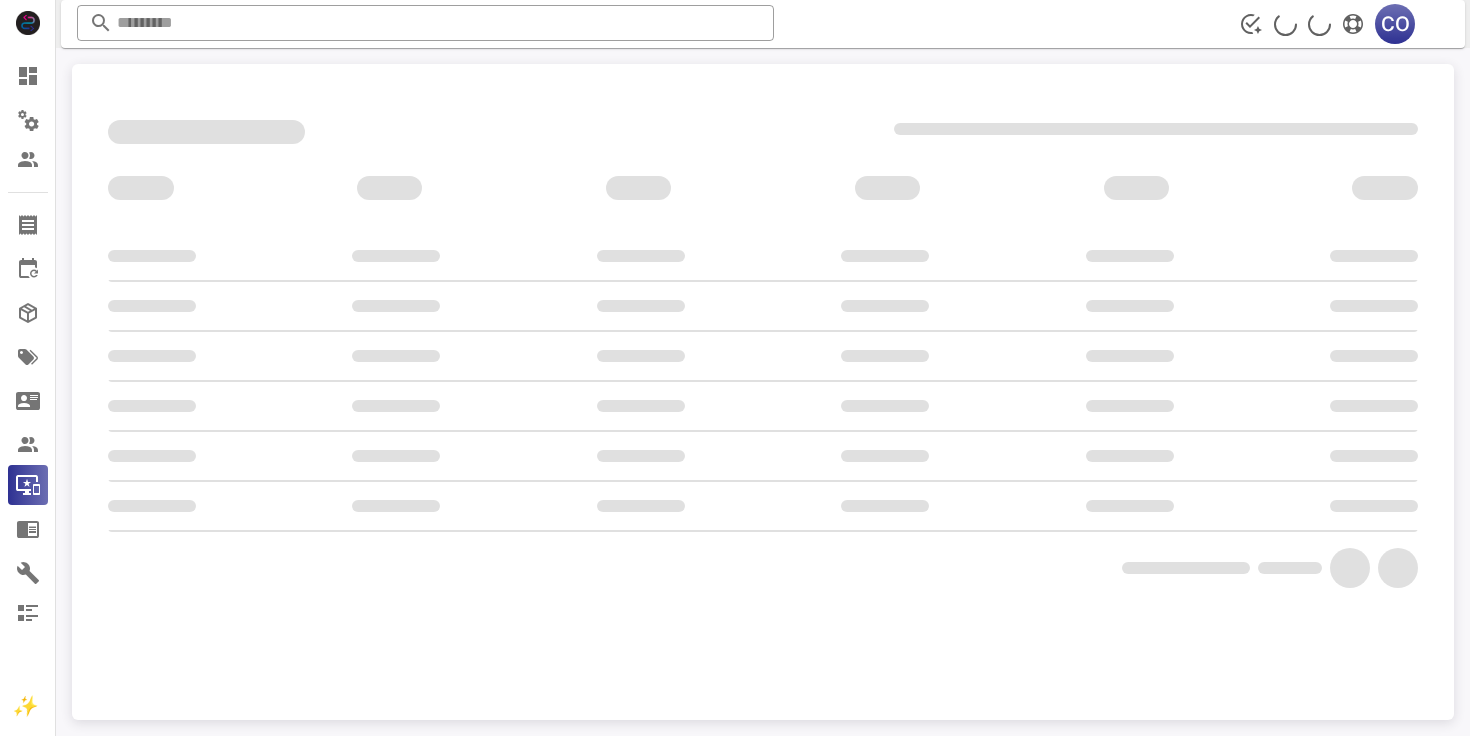 scroll, scrollTop: 0, scrollLeft: 0, axis: both 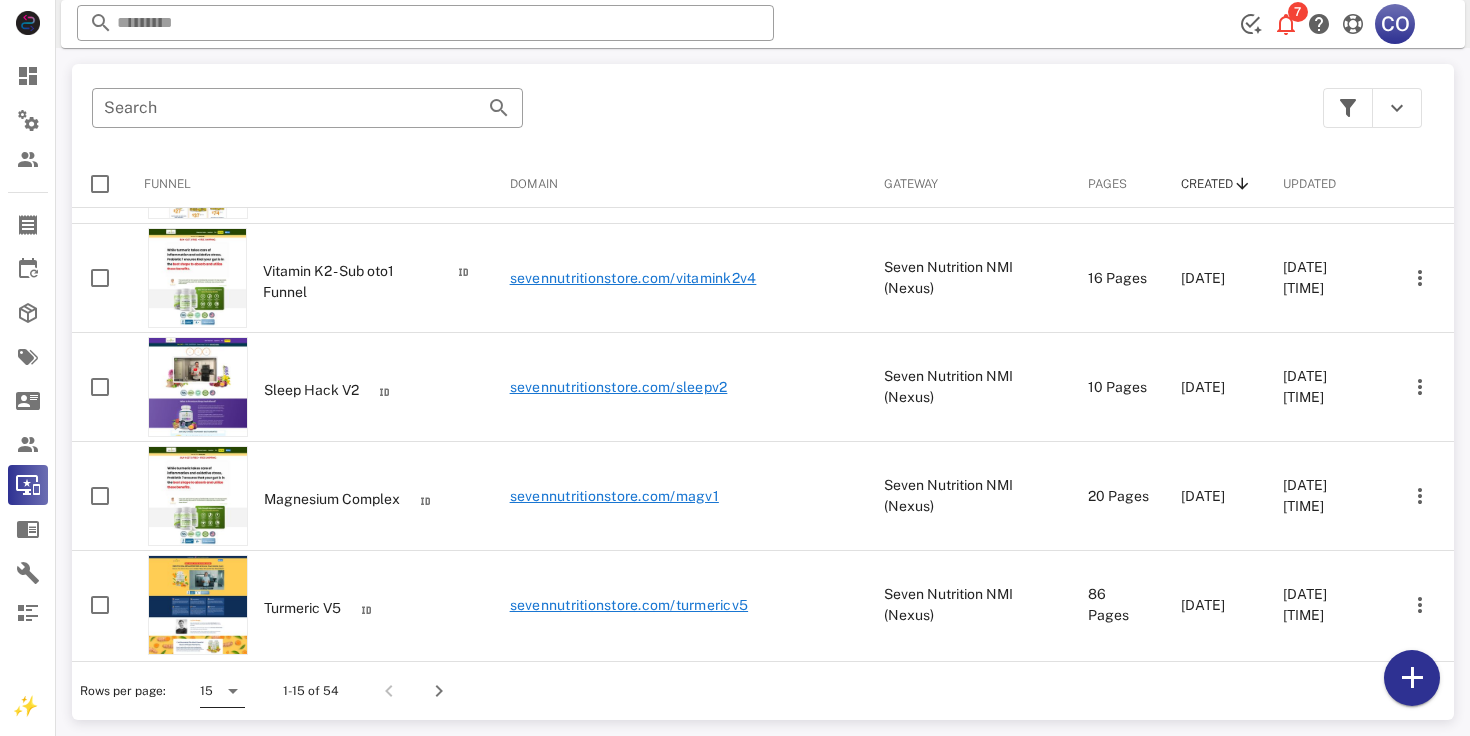 click at bounding box center (233, 691) 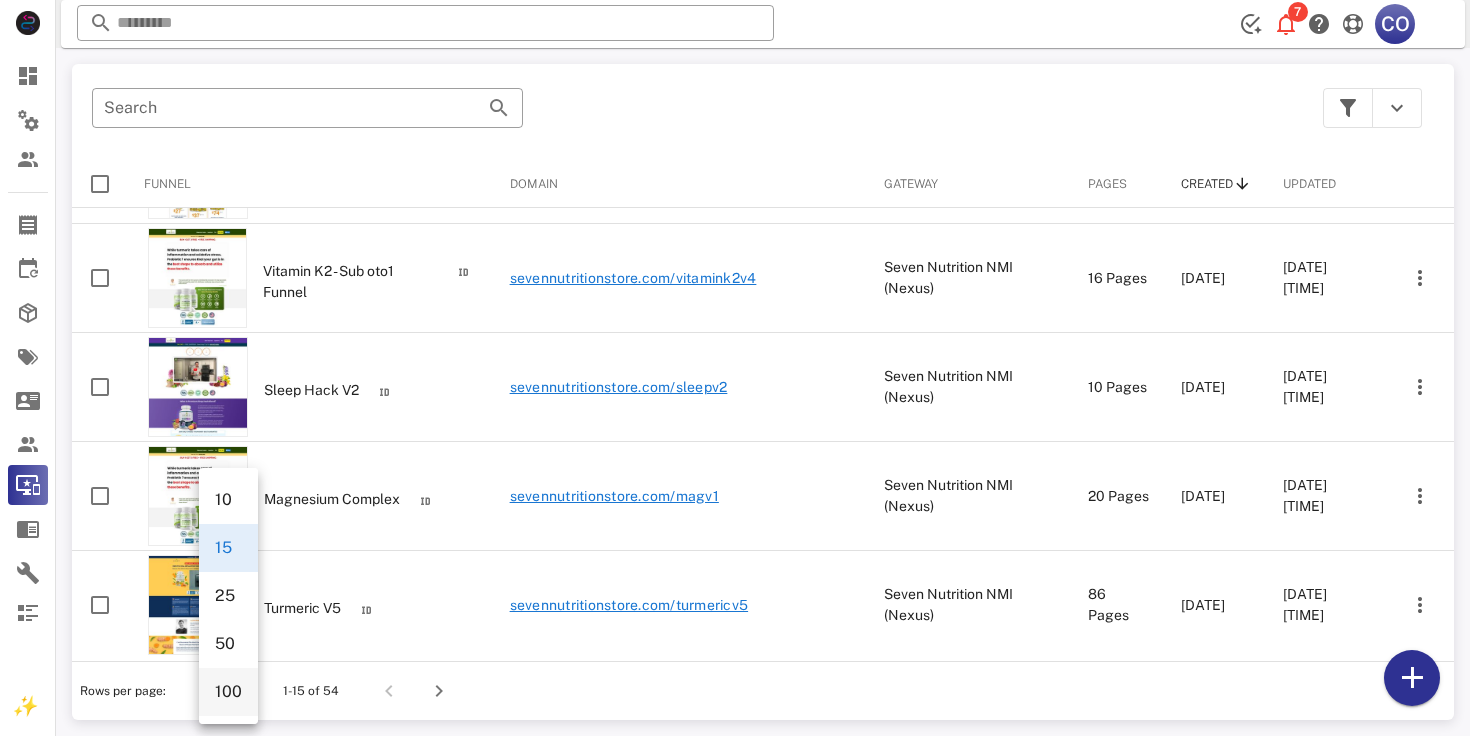 click on "100" at bounding box center [228, 692] 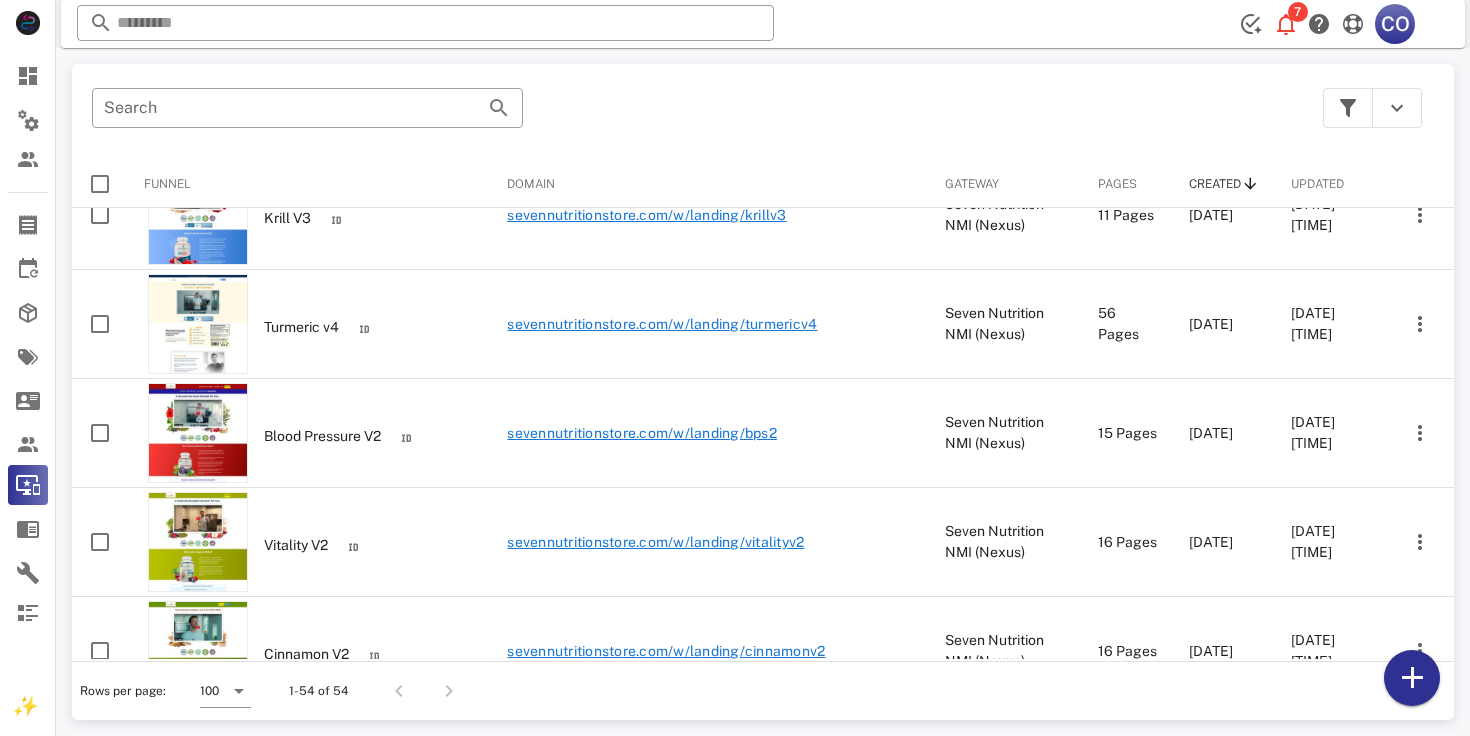 scroll, scrollTop: 2308, scrollLeft: 0, axis: vertical 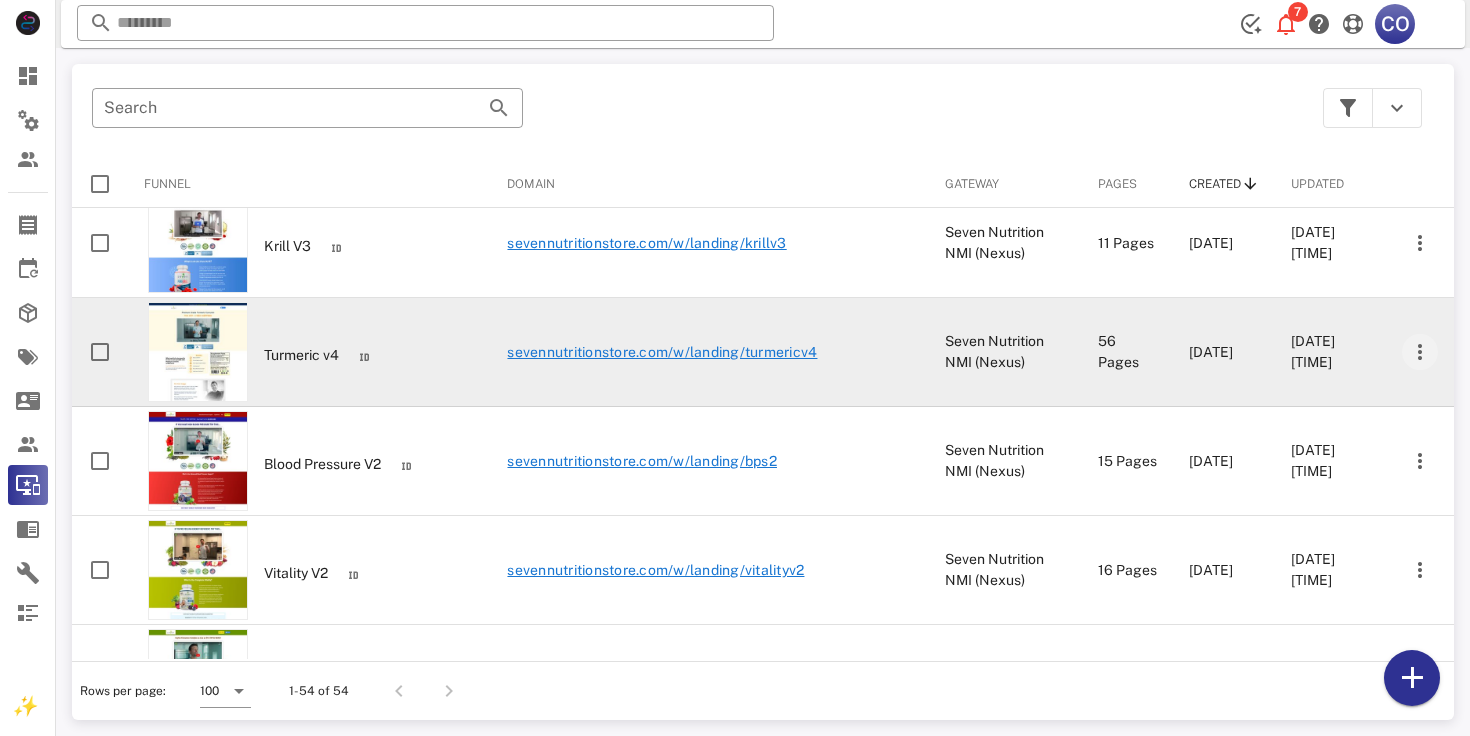 click at bounding box center [1420, 352] 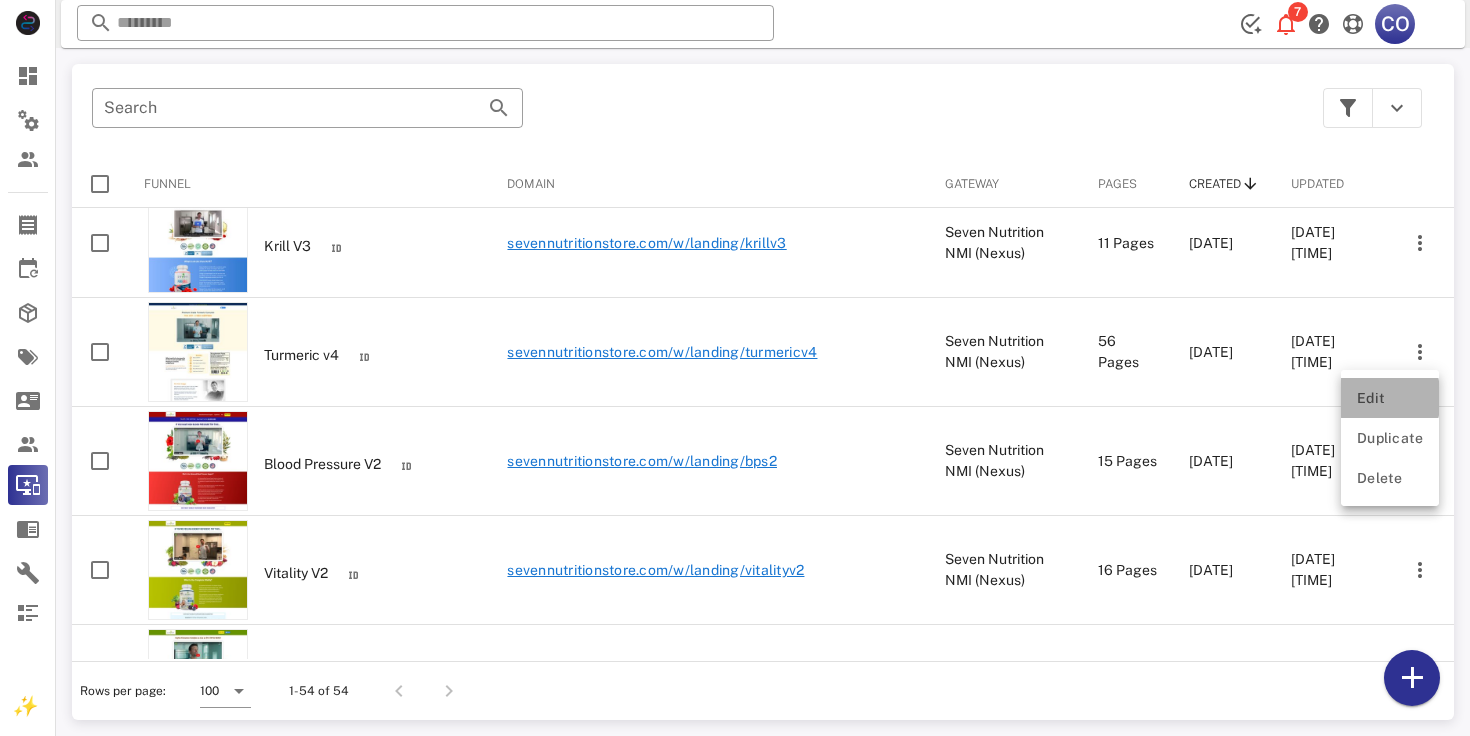 click on "Edit" at bounding box center [1390, 398] 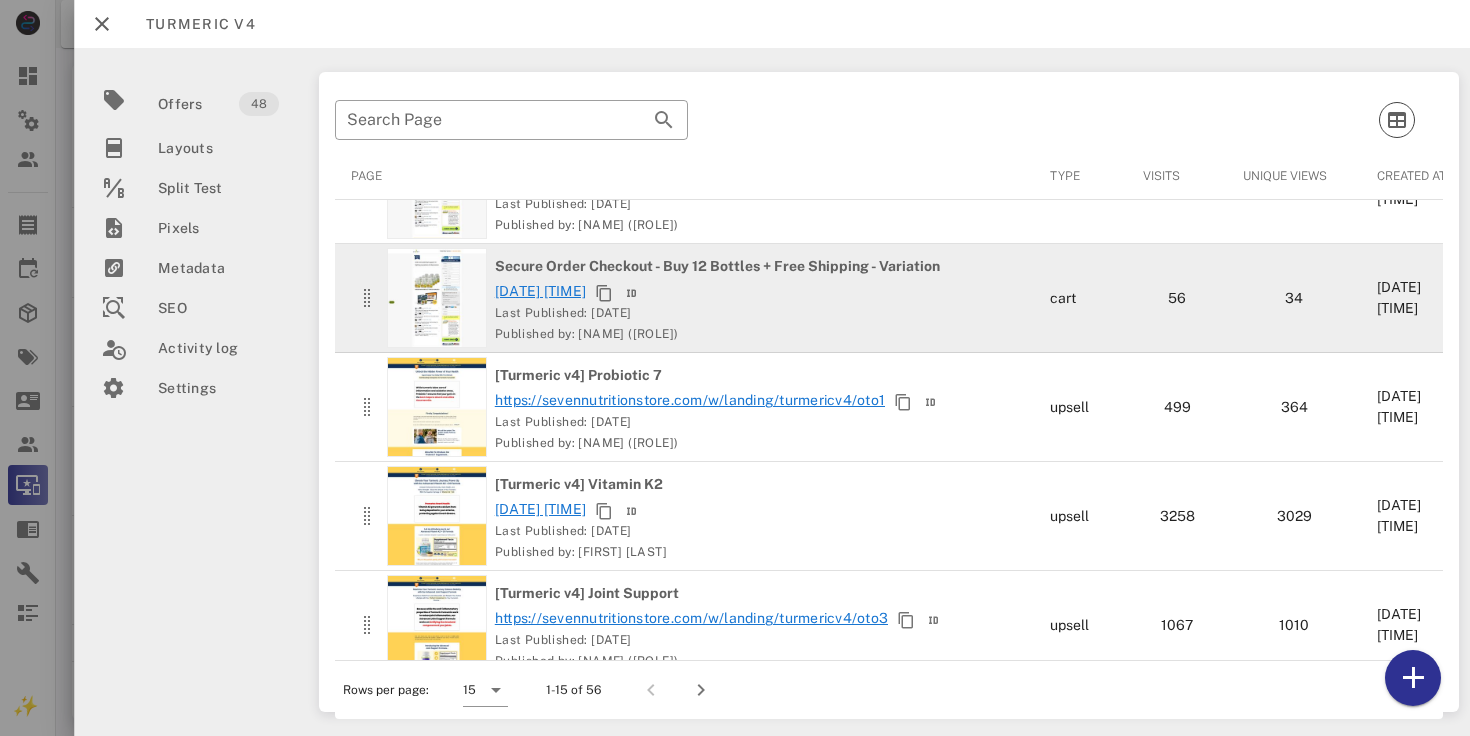 scroll, scrollTop: 1174, scrollLeft: 0, axis: vertical 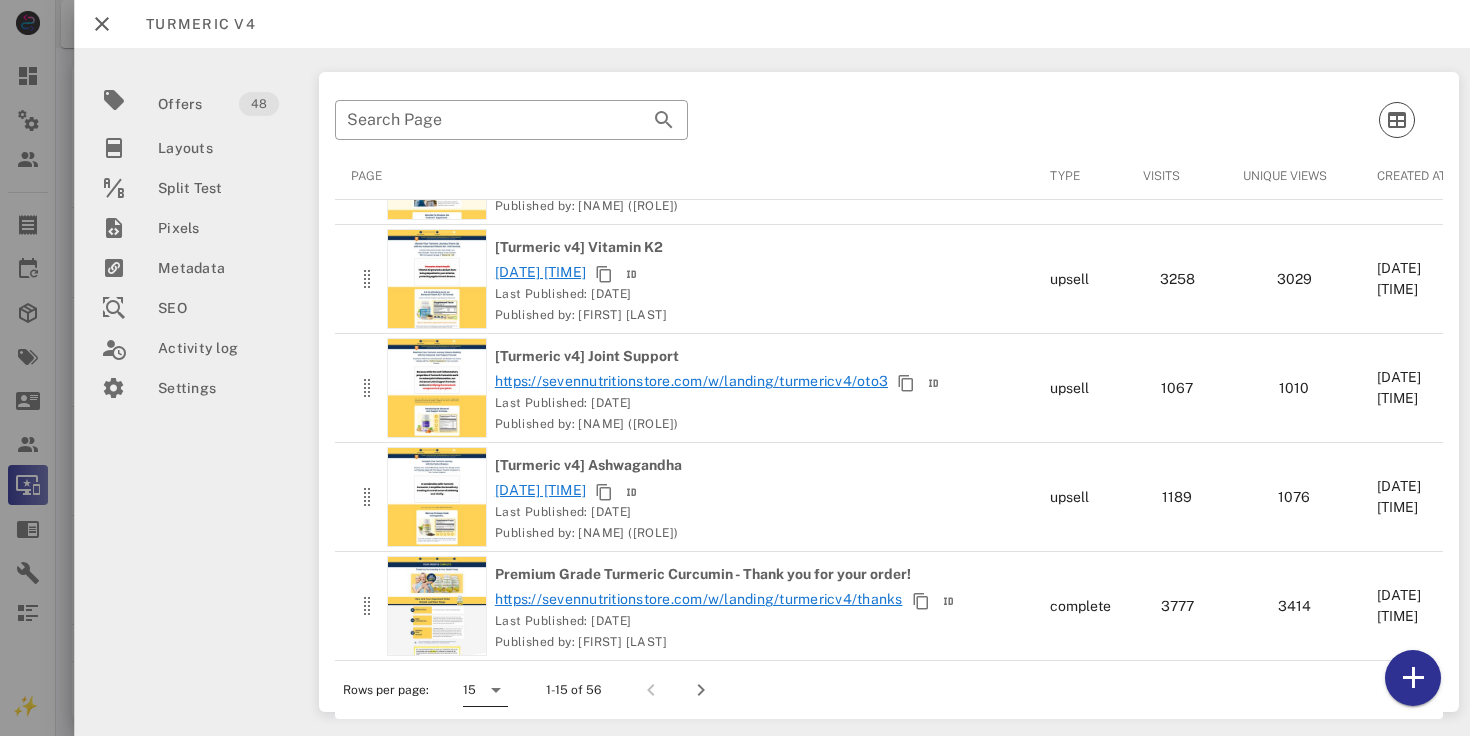 click at bounding box center [495, 690] 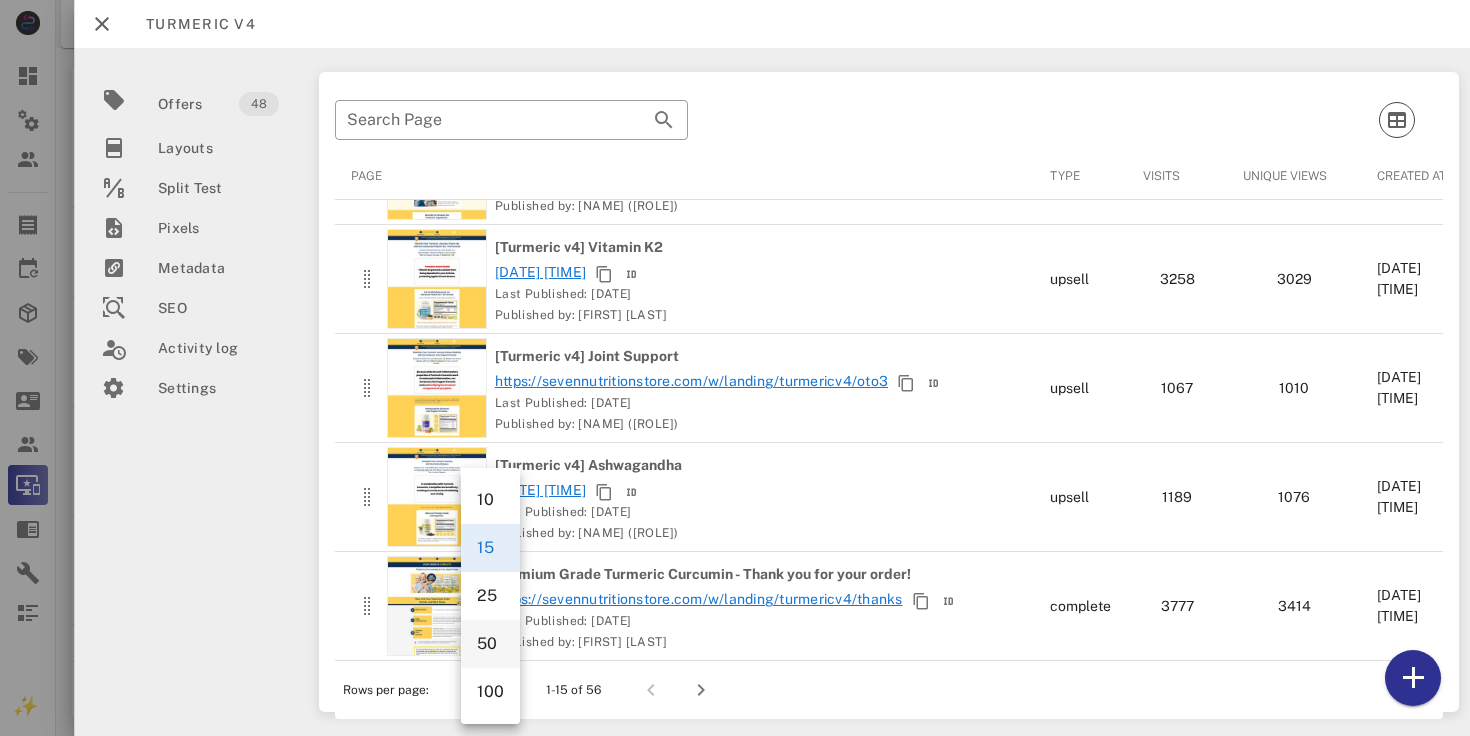 click on "50" at bounding box center [490, 644] 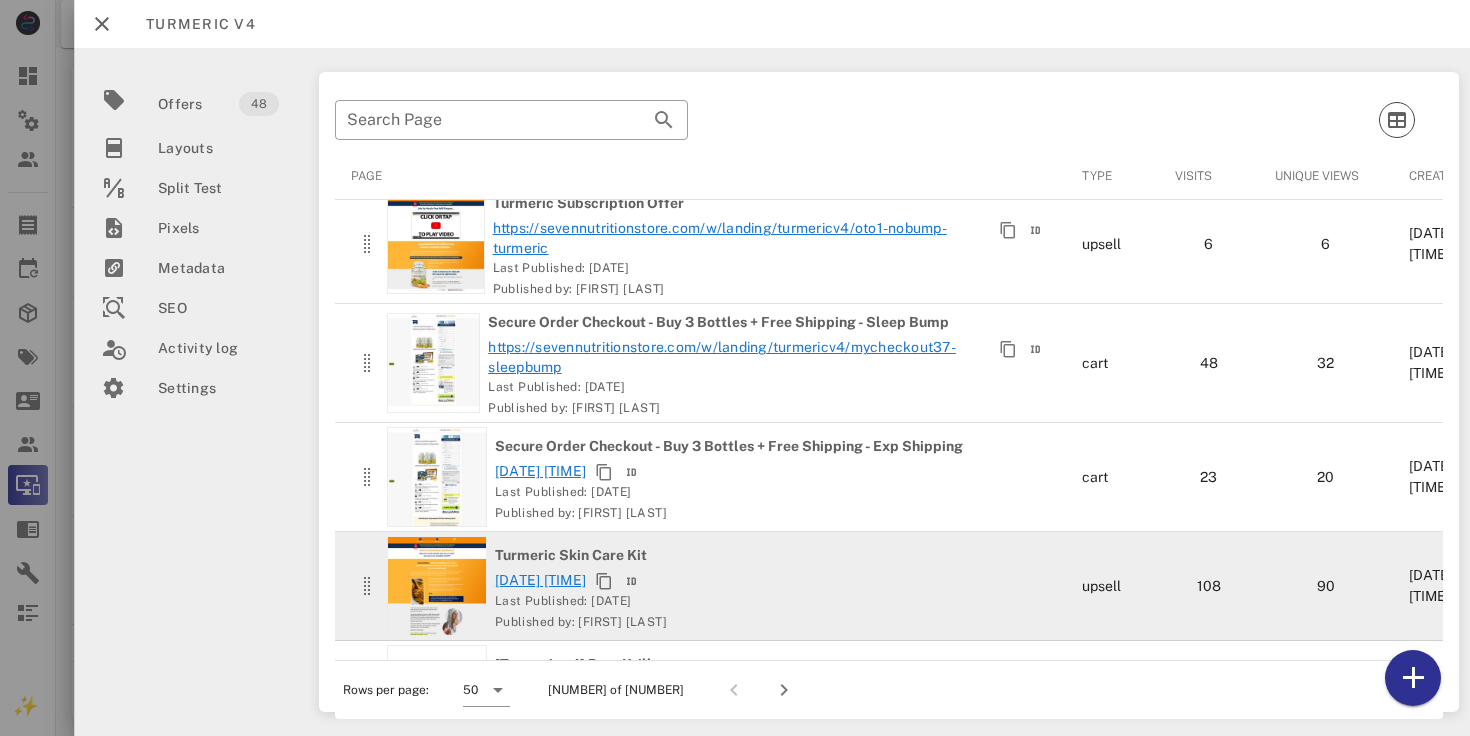 scroll, scrollTop: 0, scrollLeft: 0, axis: both 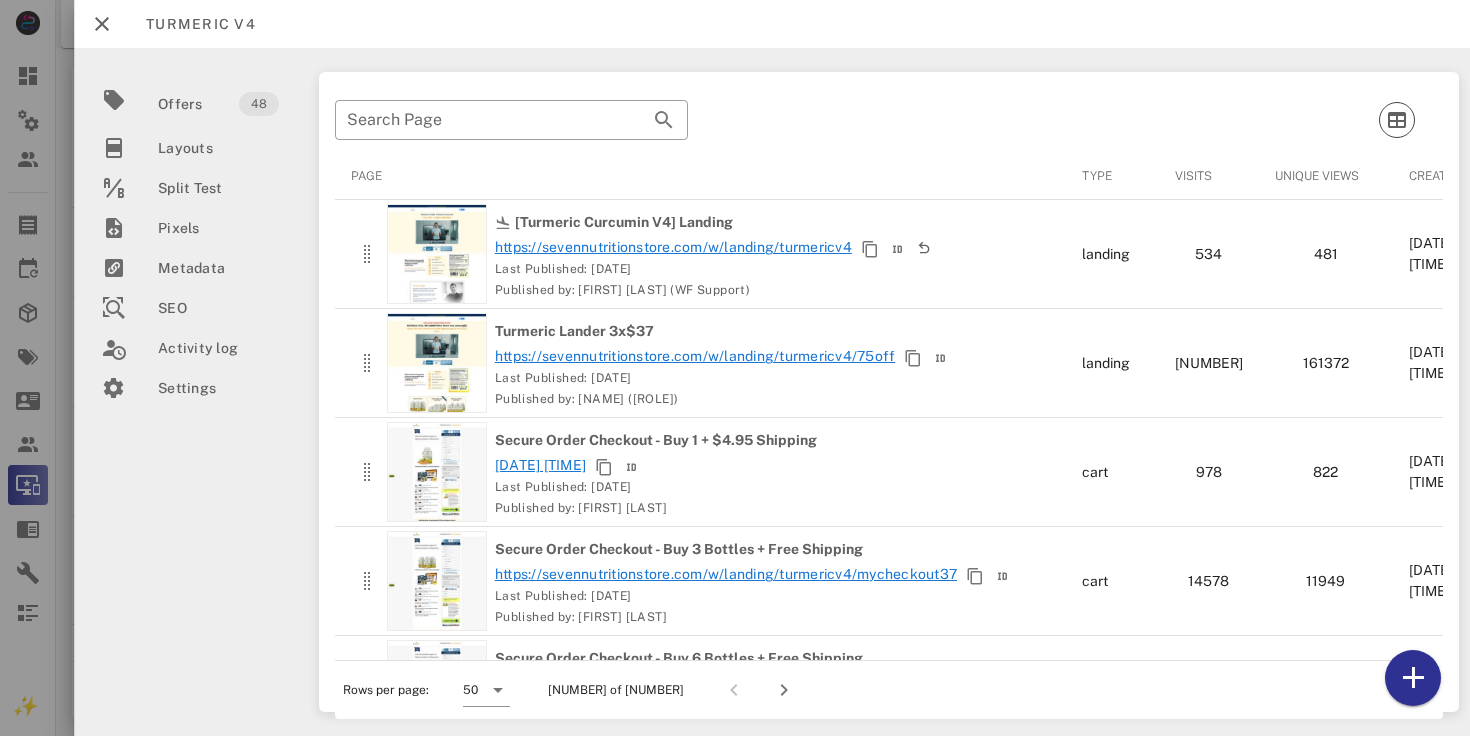 click at bounding box center (102, 24) 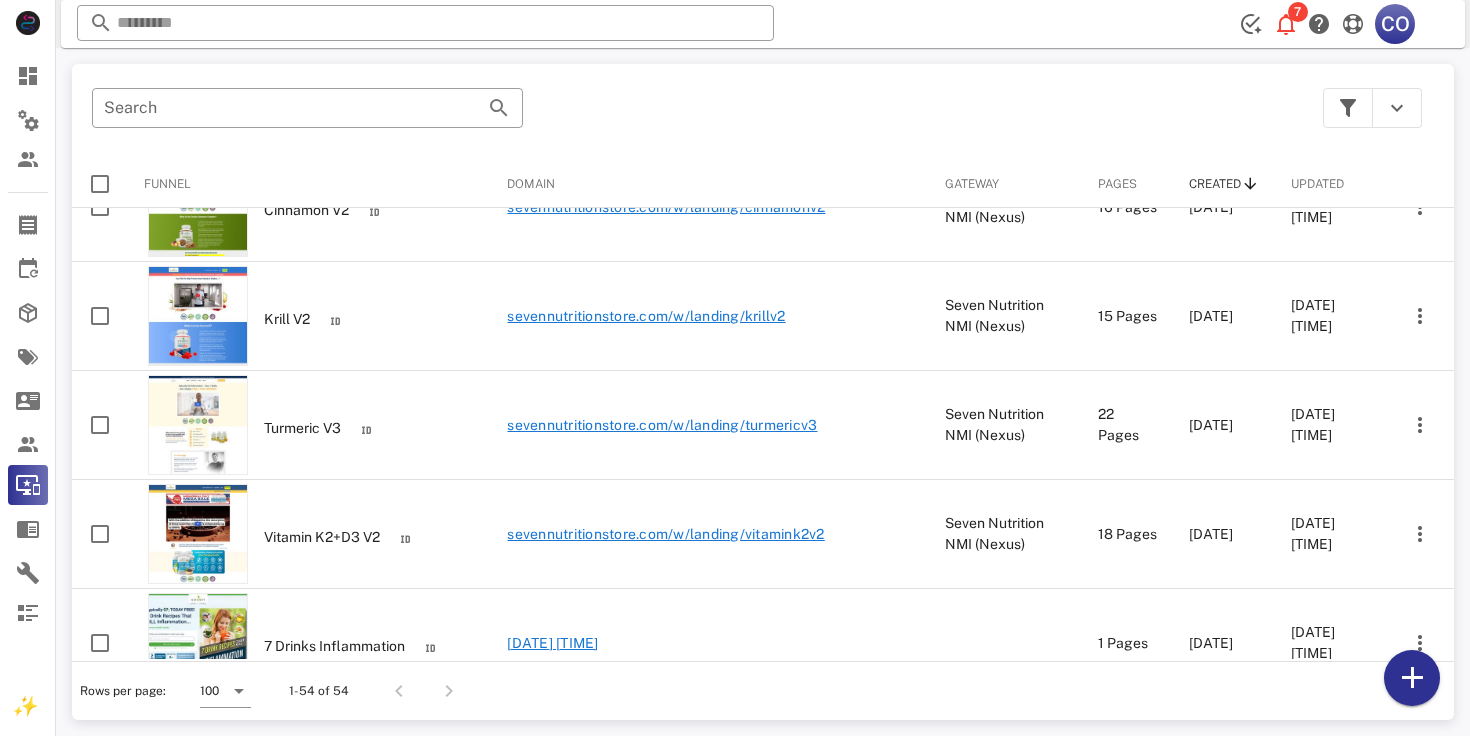 scroll, scrollTop: 2855, scrollLeft: 0, axis: vertical 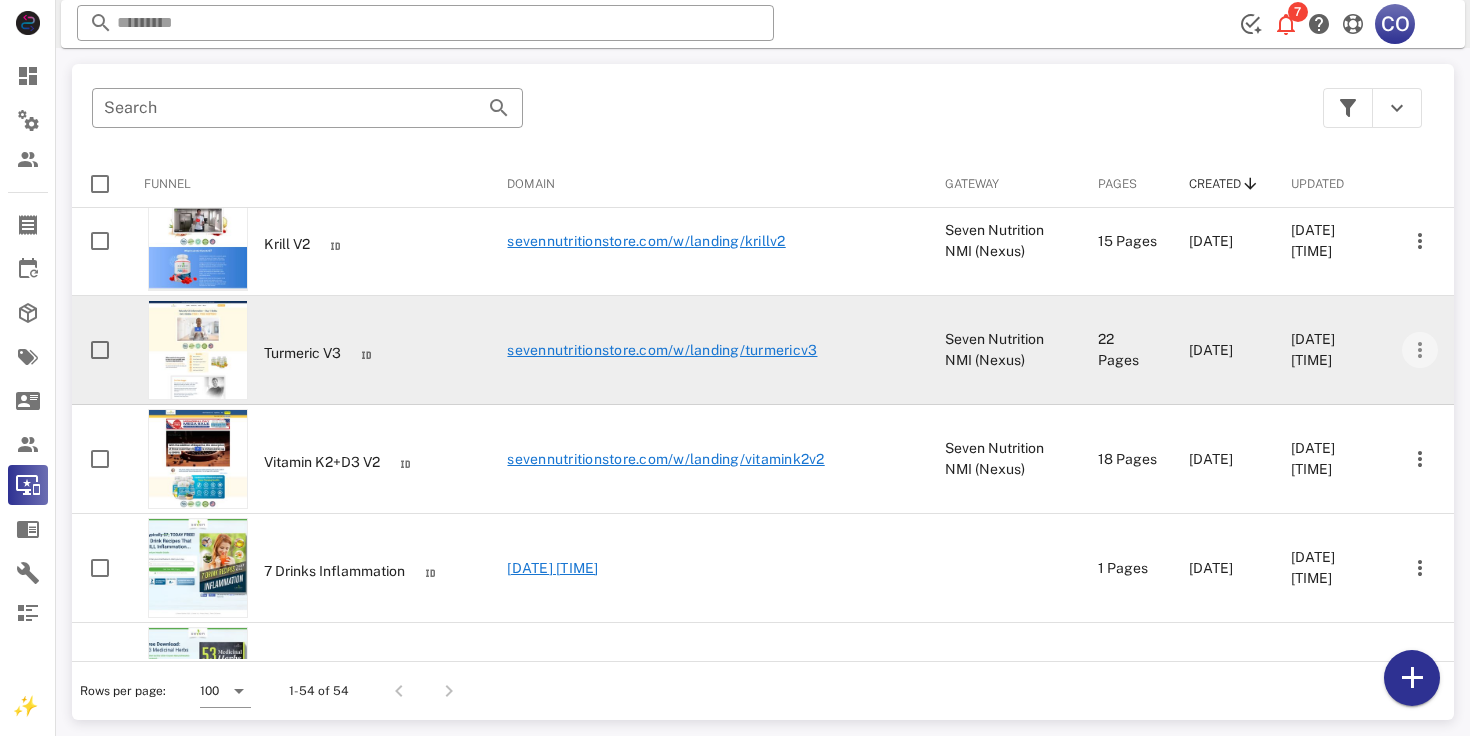 click at bounding box center (1420, 350) 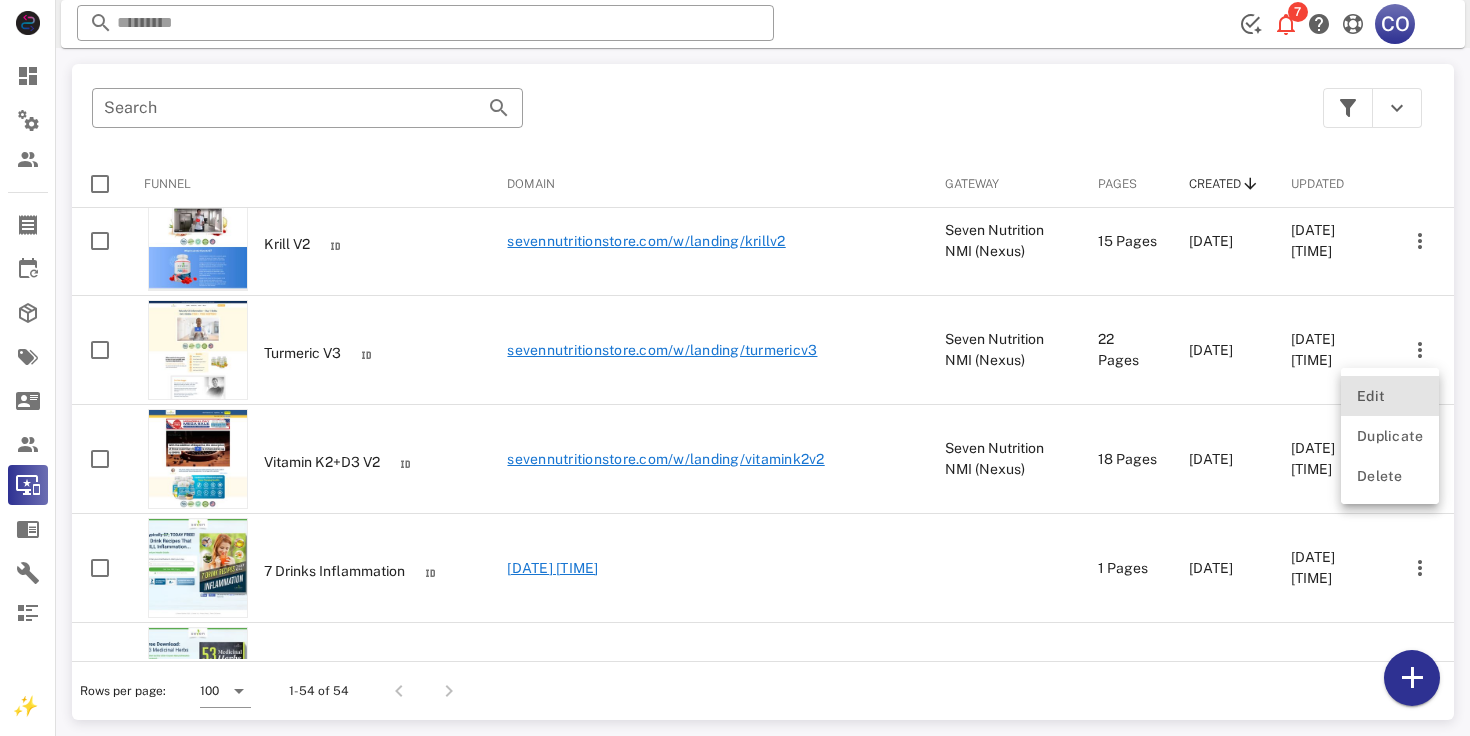 click on "Edit" at bounding box center [1390, 396] 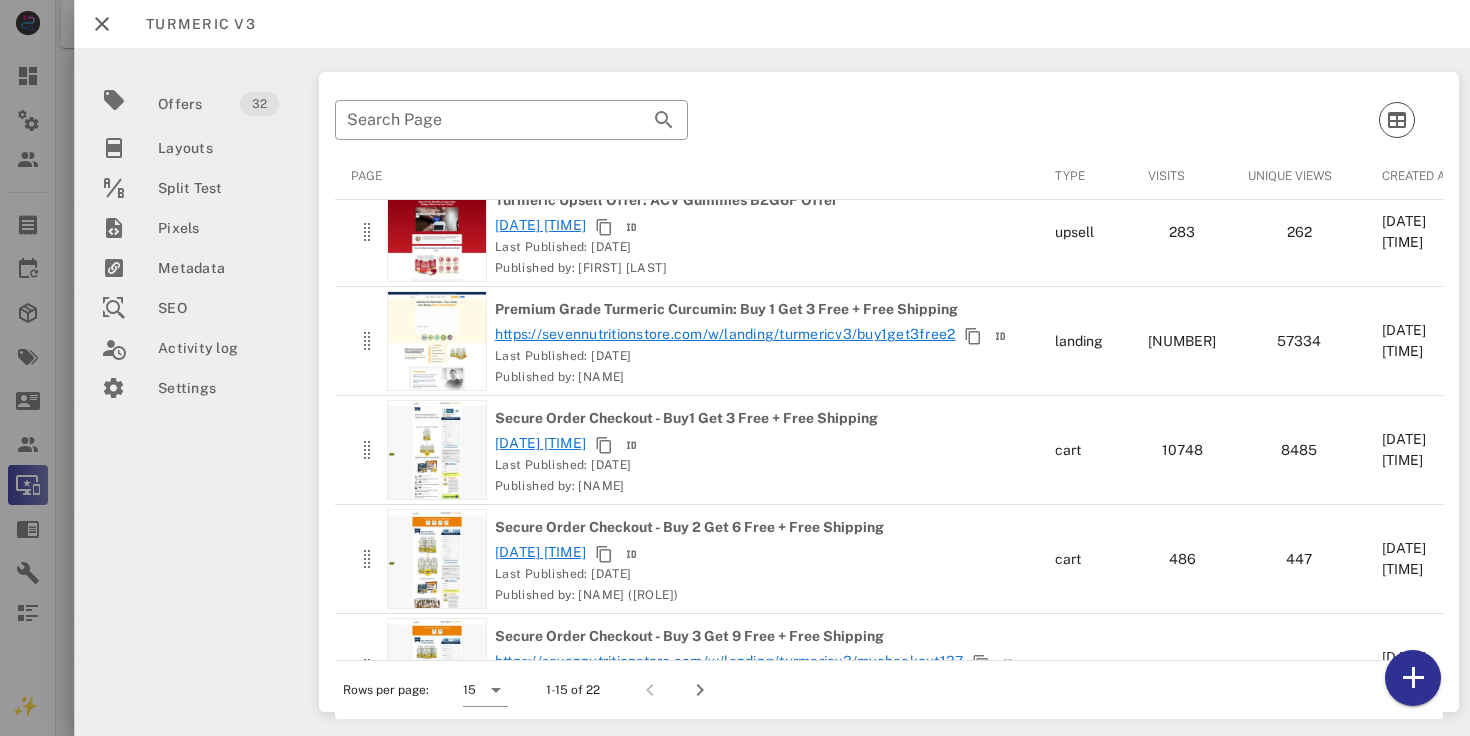 scroll, scrollTop: 916, scrollLeft: 0, axis: vertical 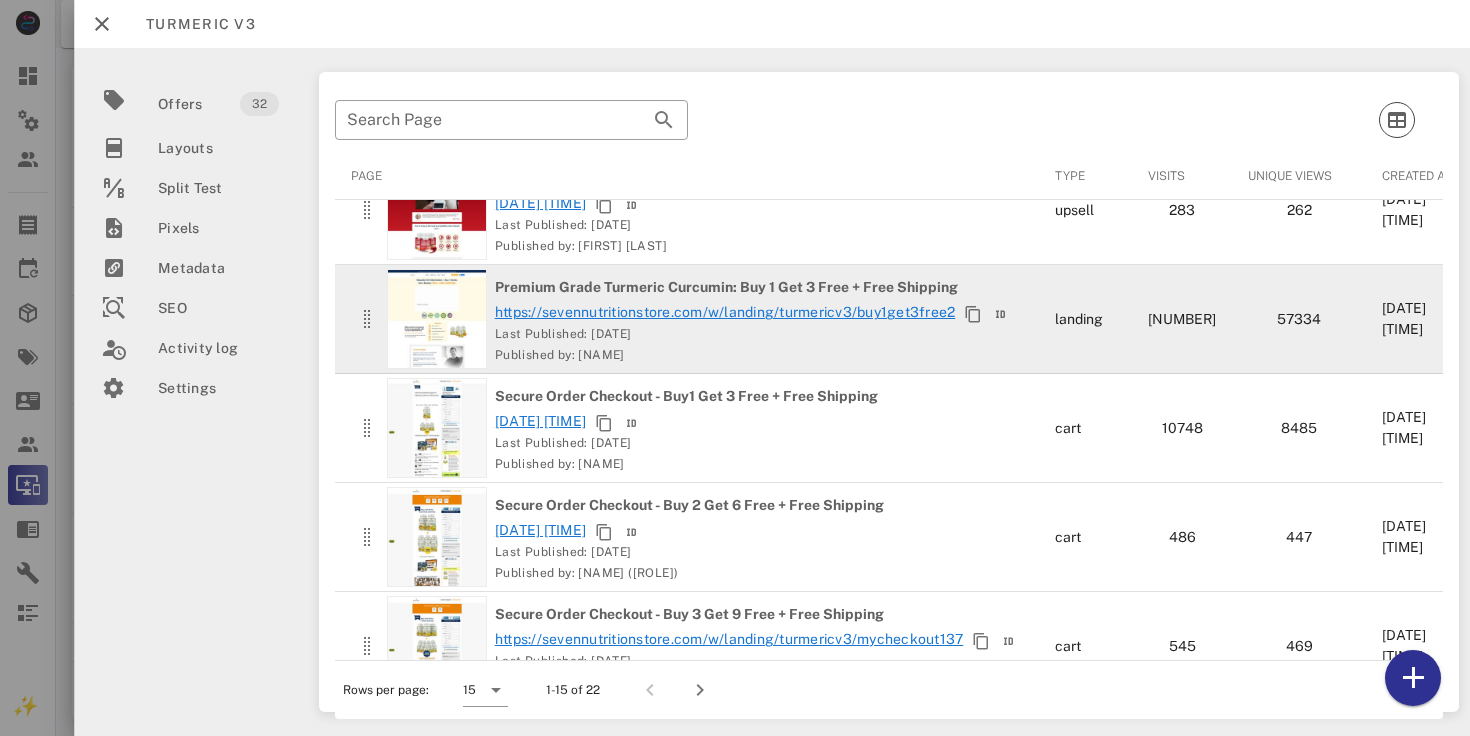 click on "https://sevennutritionstore.com/w/landing/turmericv3/buy1get3free2" at bounding box center [724, 312] 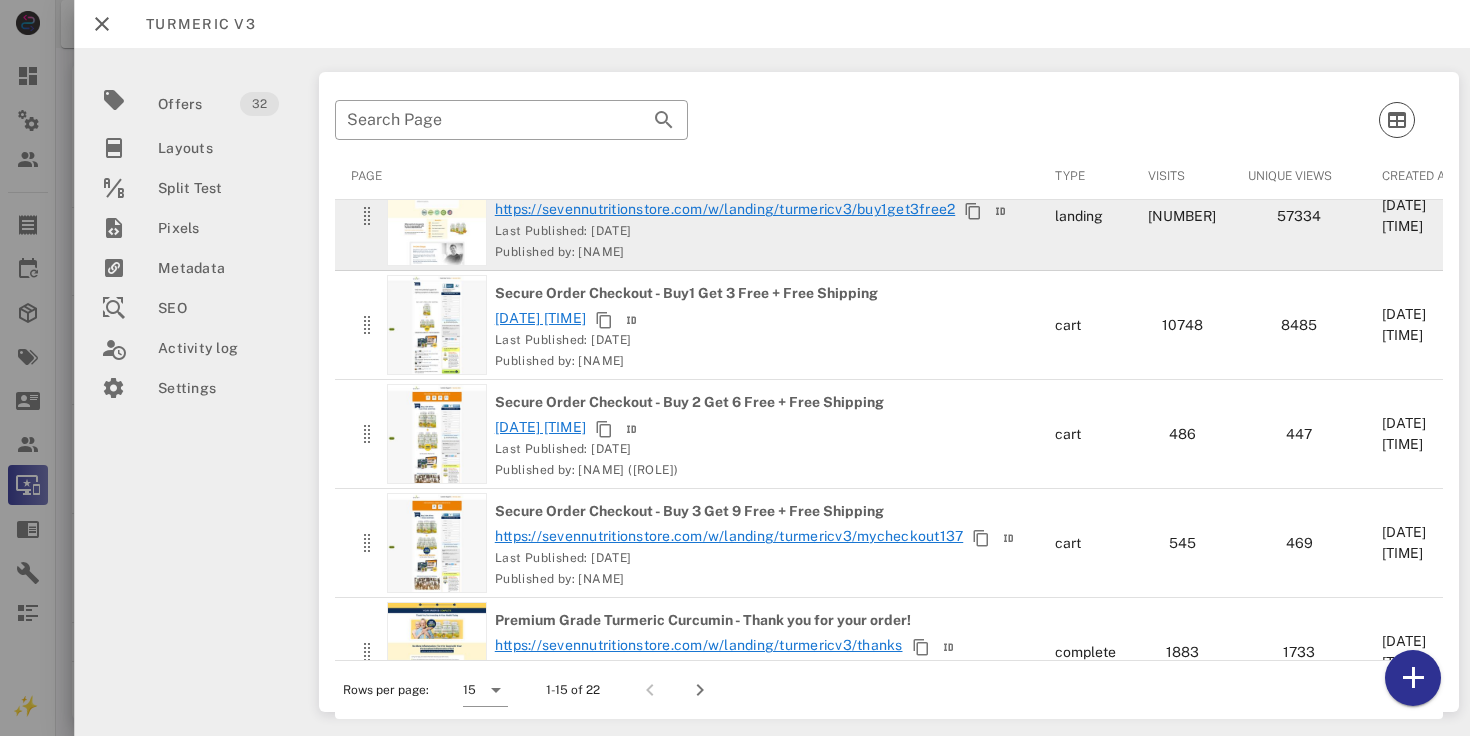 scroll, scrollTop: 1174, scrollLeft: 0, axis: vertical 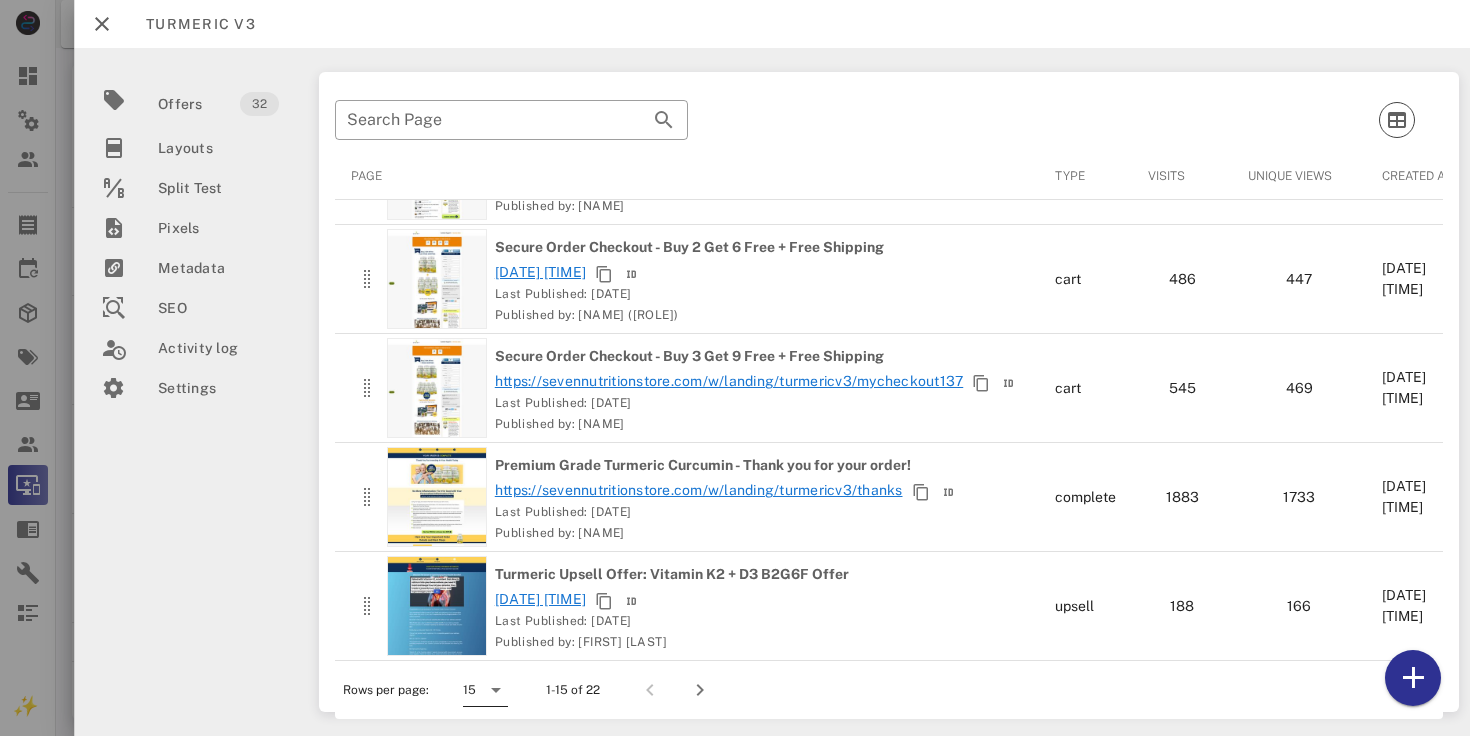 click at bounding box center (495, 690) 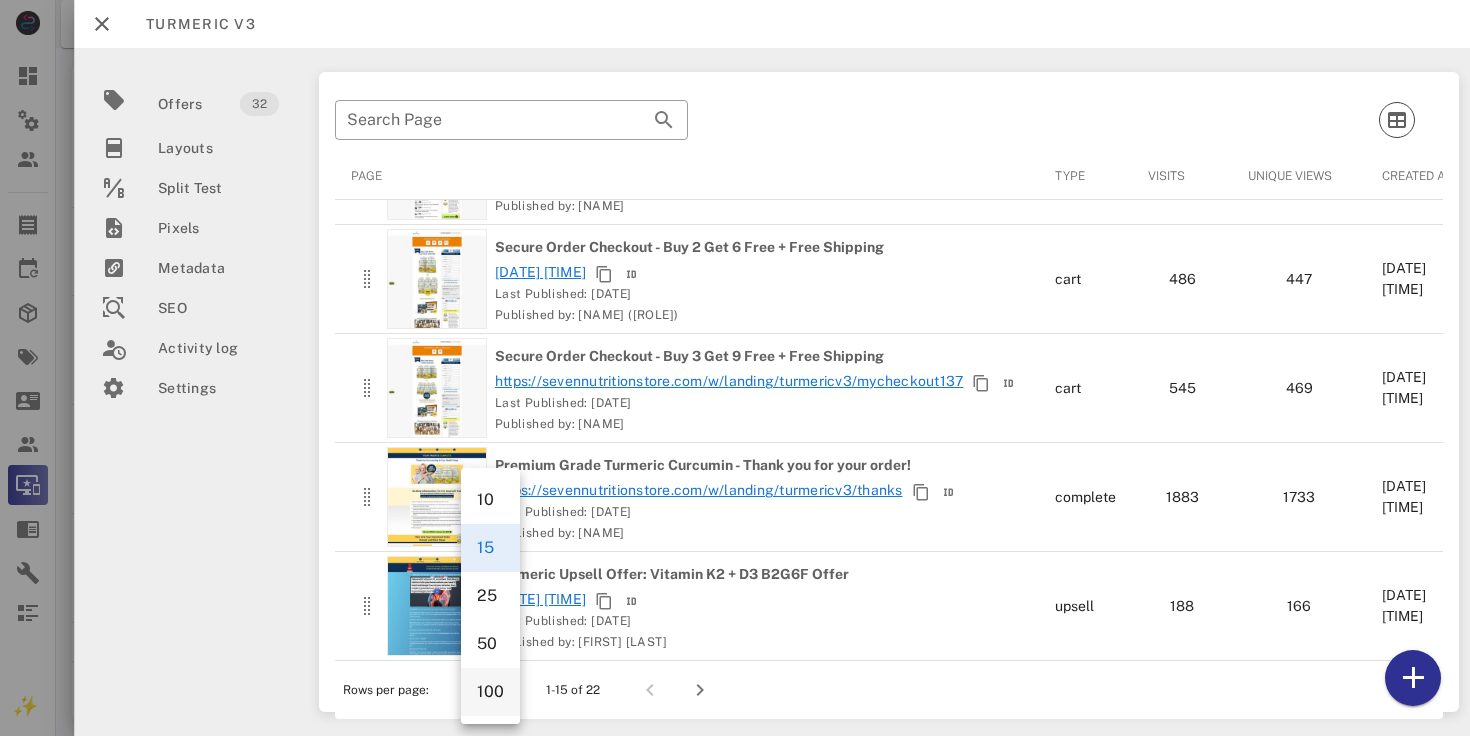 click on "100" at bounding box center [490, 691] 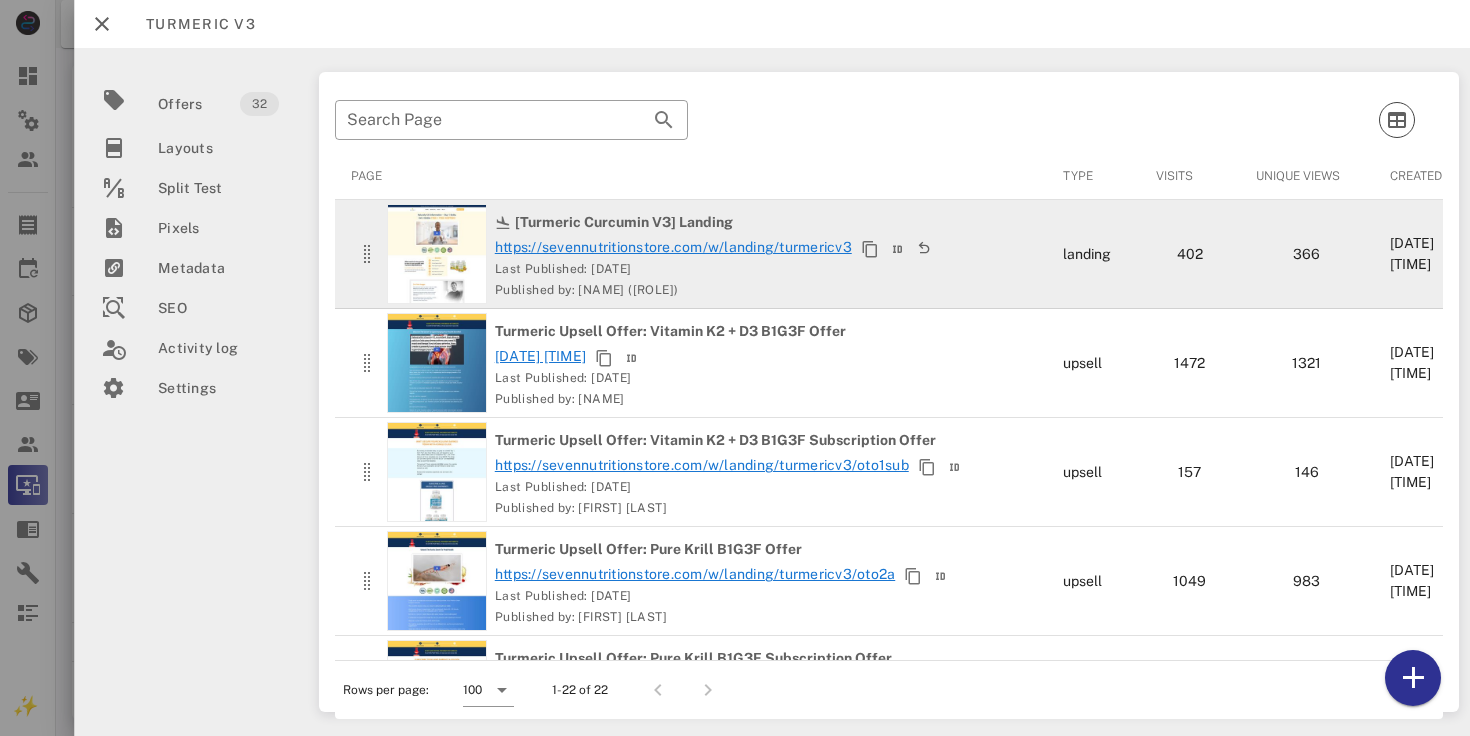 click on "https://sevennutritionstore.com/w/landing/turmericv3" at bounding box center (672, 247) 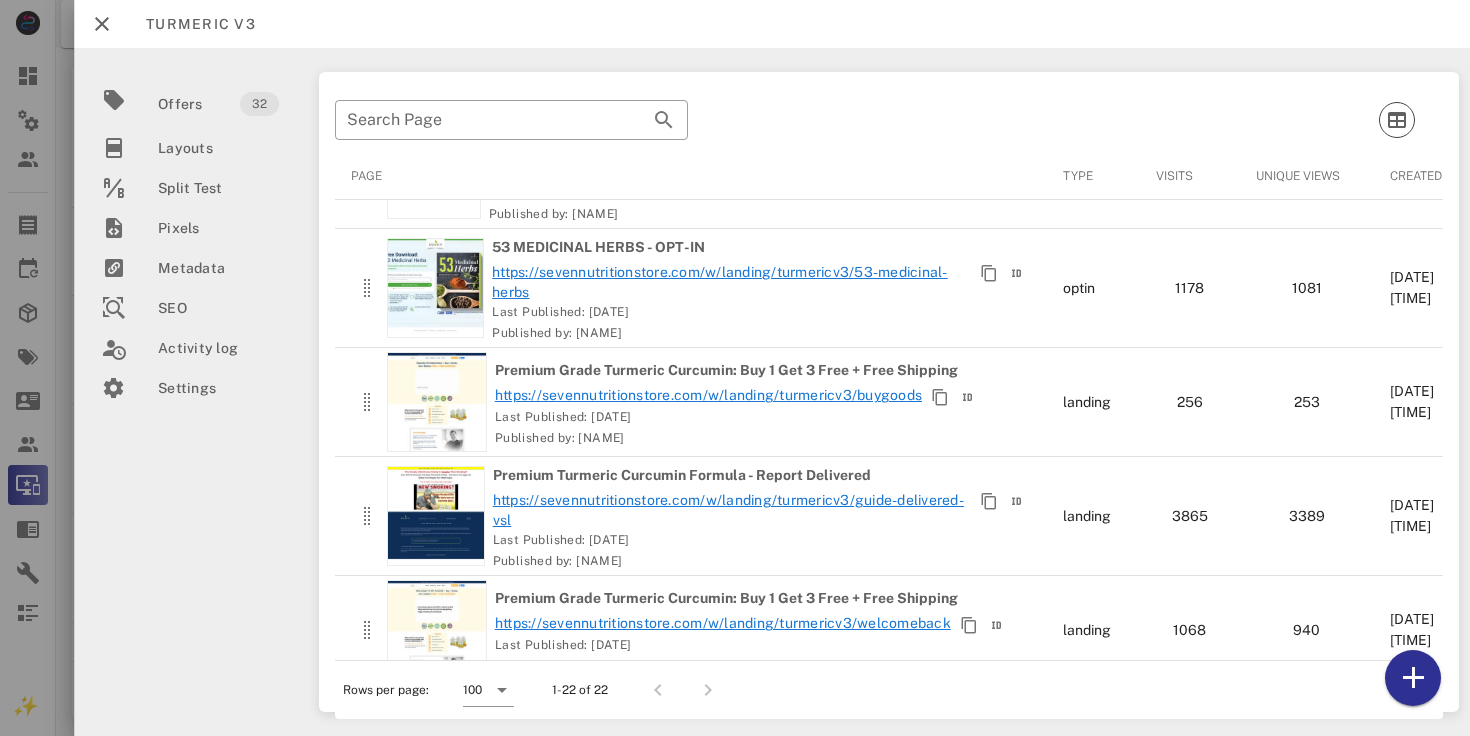 scroll, scrollTop: 1967, scrollLeft: 0, axis: vertical 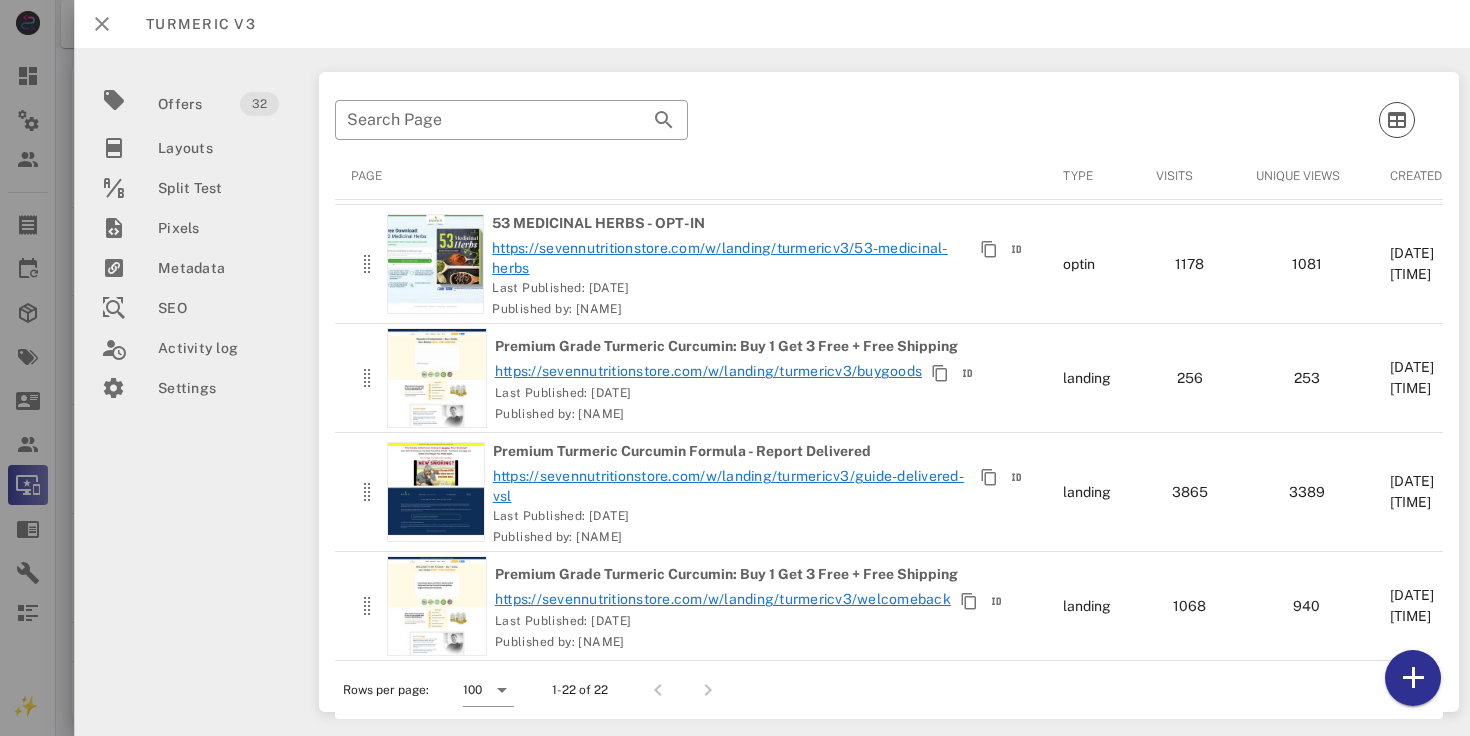 click at bounding box center (102, 24) 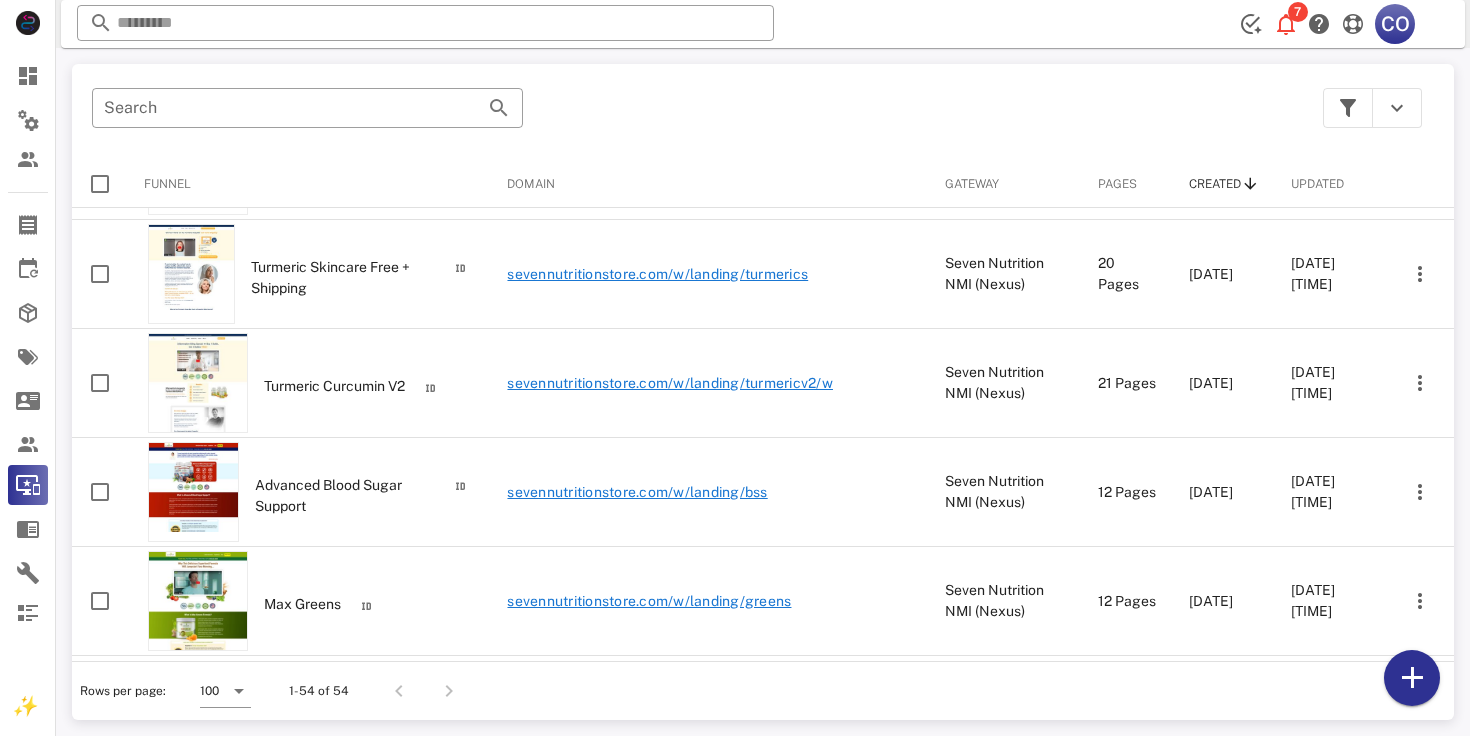 scroll, scrollTop: 3618, scrollLeft: 0, axis: vertical 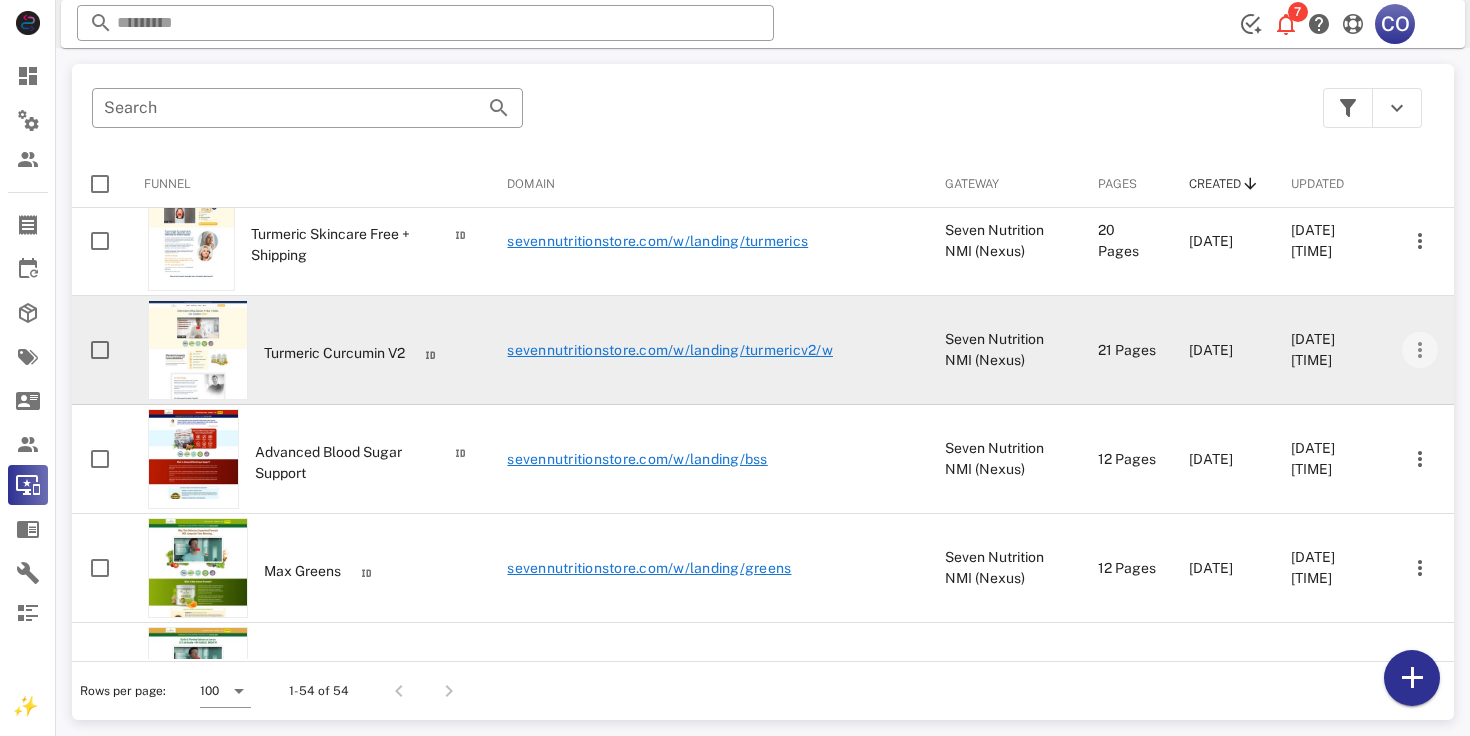 click at bounding box center [1420, 350] 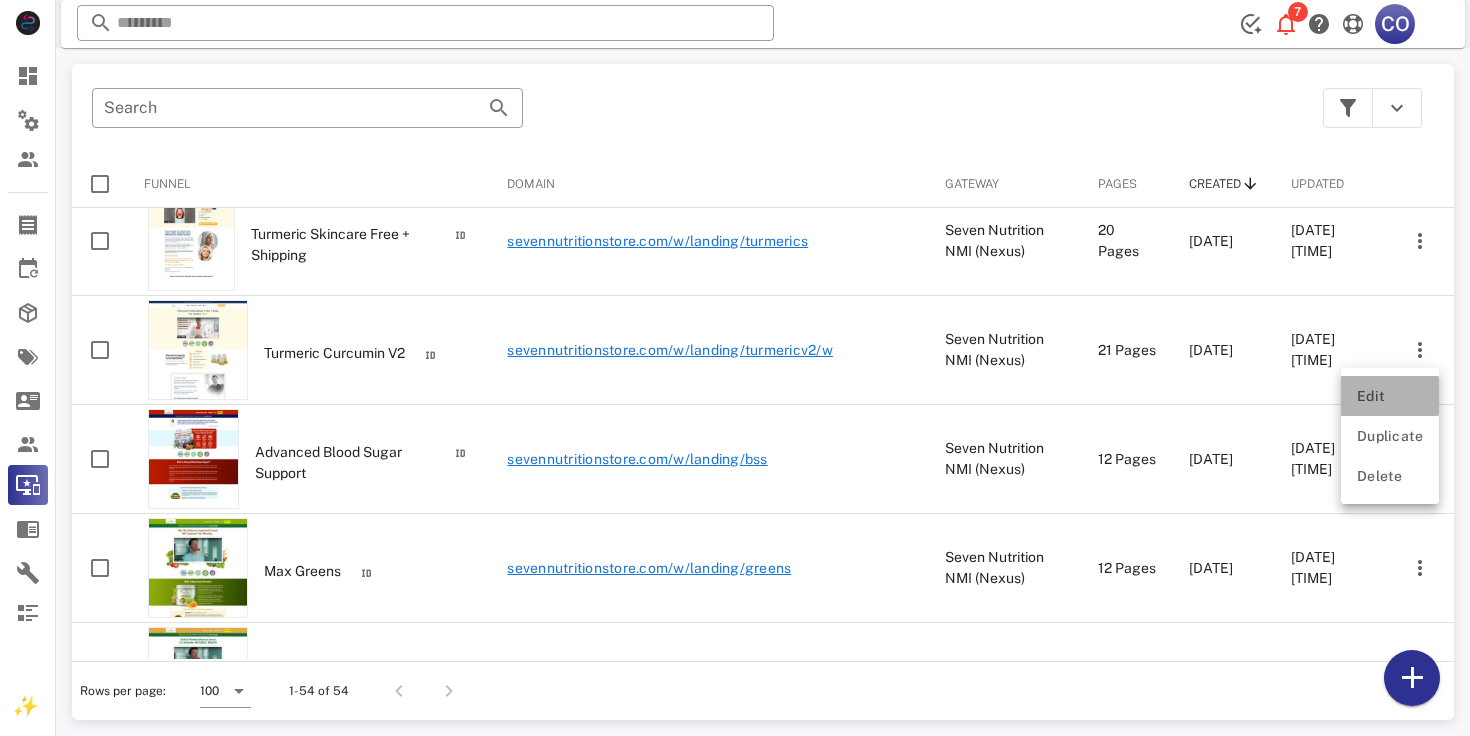 click on "Edit" at bounding box center [1390, 396] 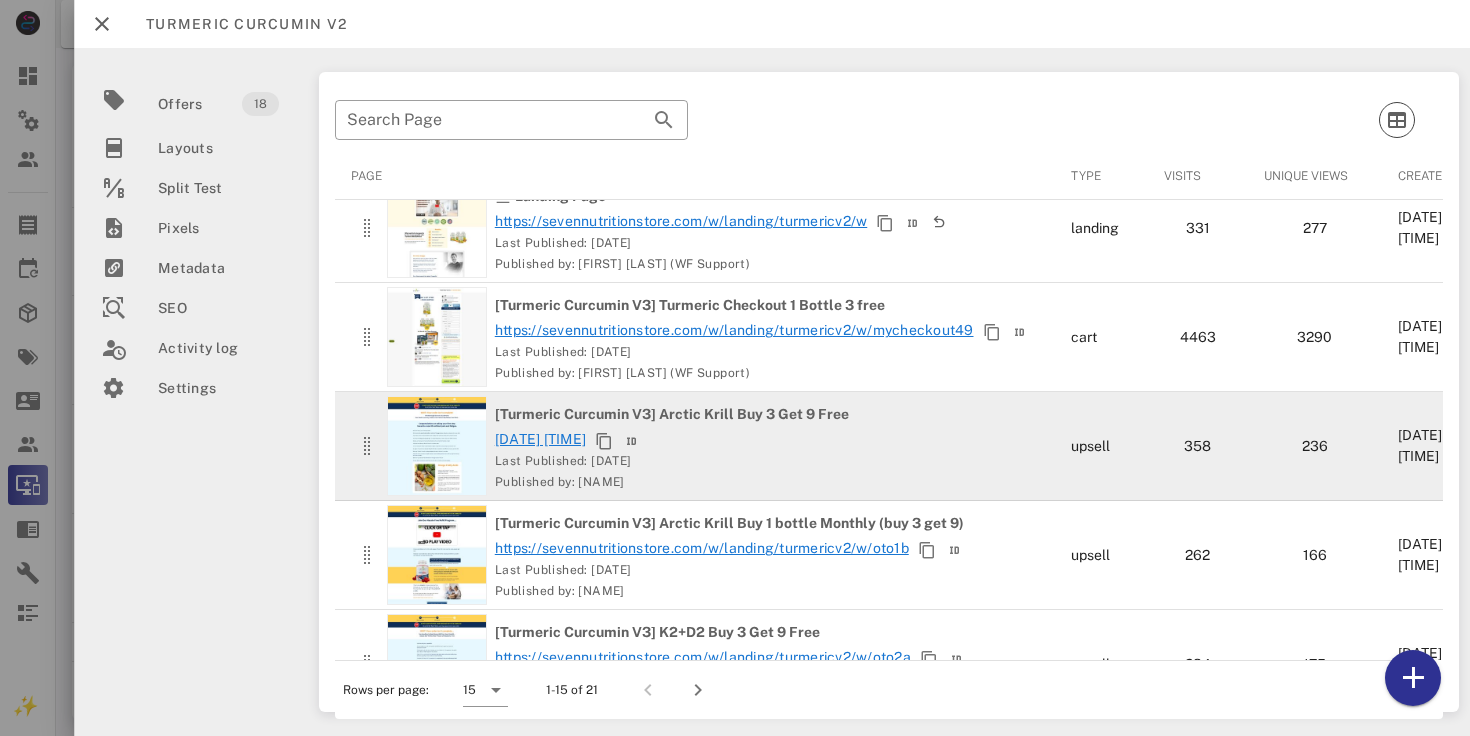 scroll, scrollTop: 0, scrollLeft: 0, axis: both 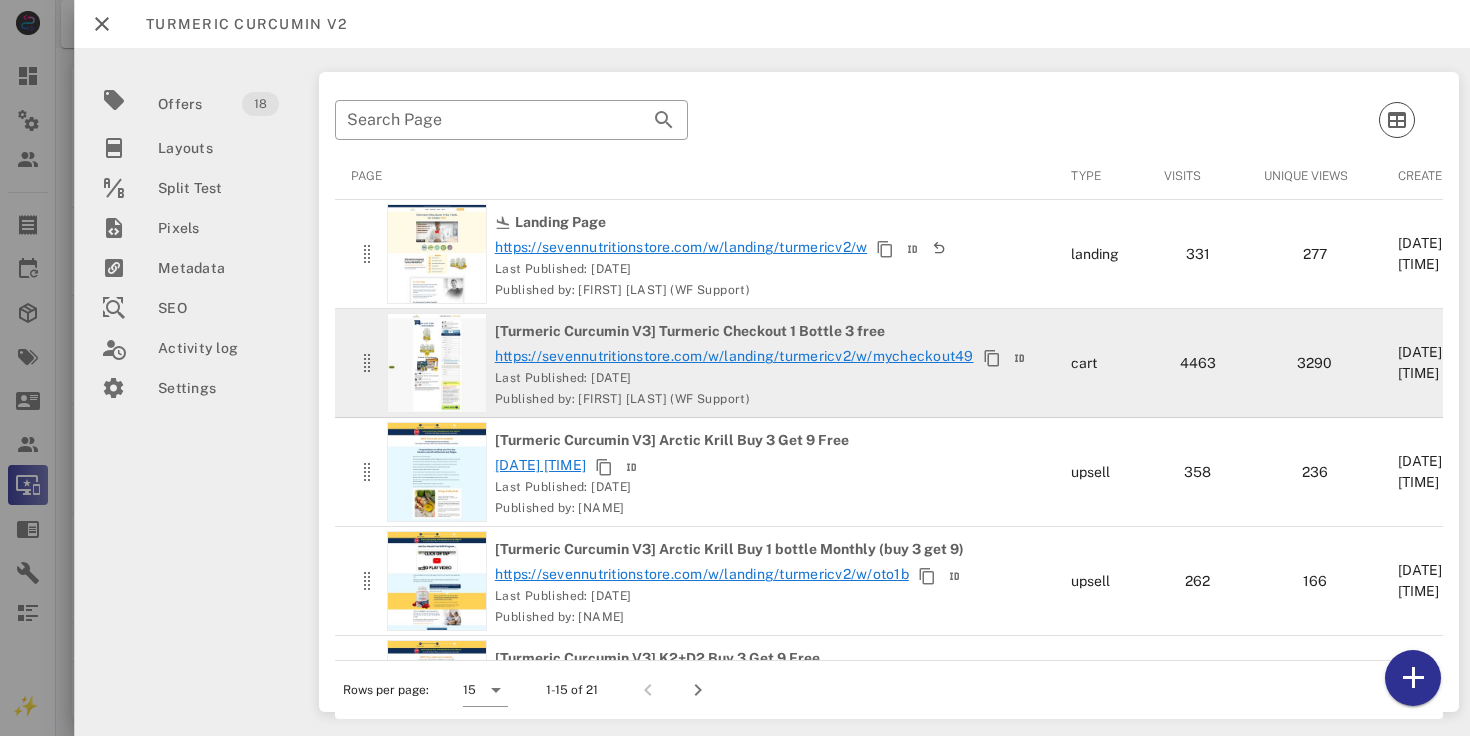 click on "https://sevennutritionstore.com/w/landing/turmericv2/w/mycheckout49" at bounding box center (733, 356) 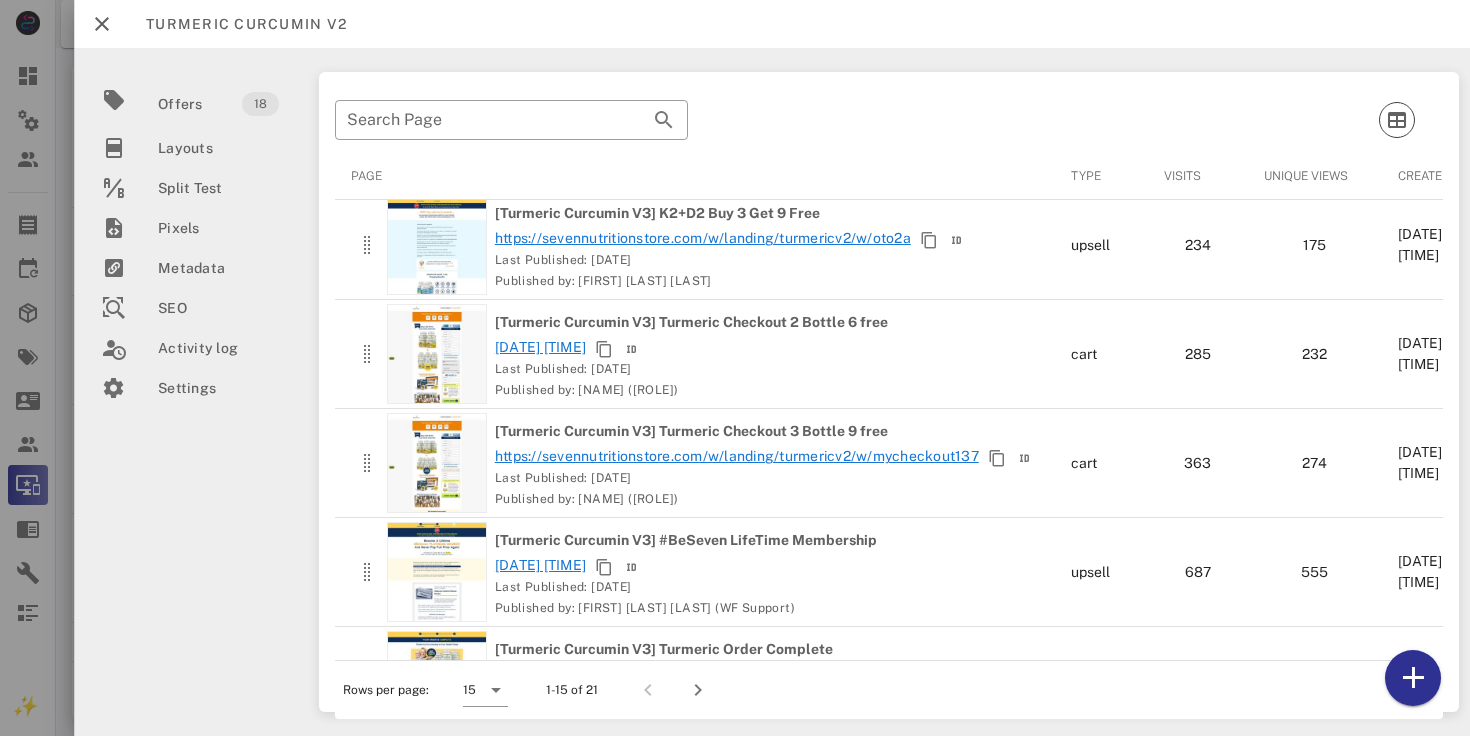 scroll, scrollTop: 469, scrollLeft: 0, axis: vertical 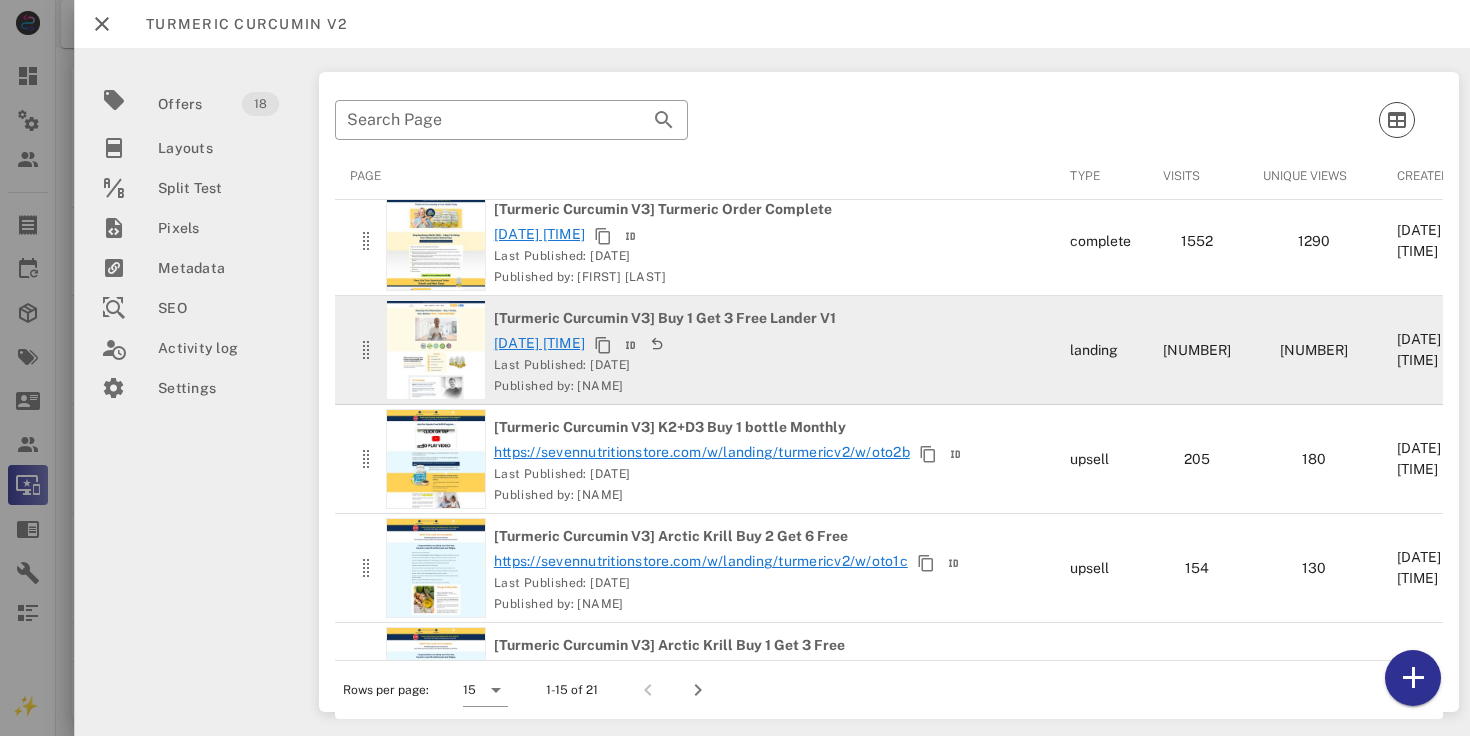 click on "[DATE] [TIME]" at bounding box center [538, 343] 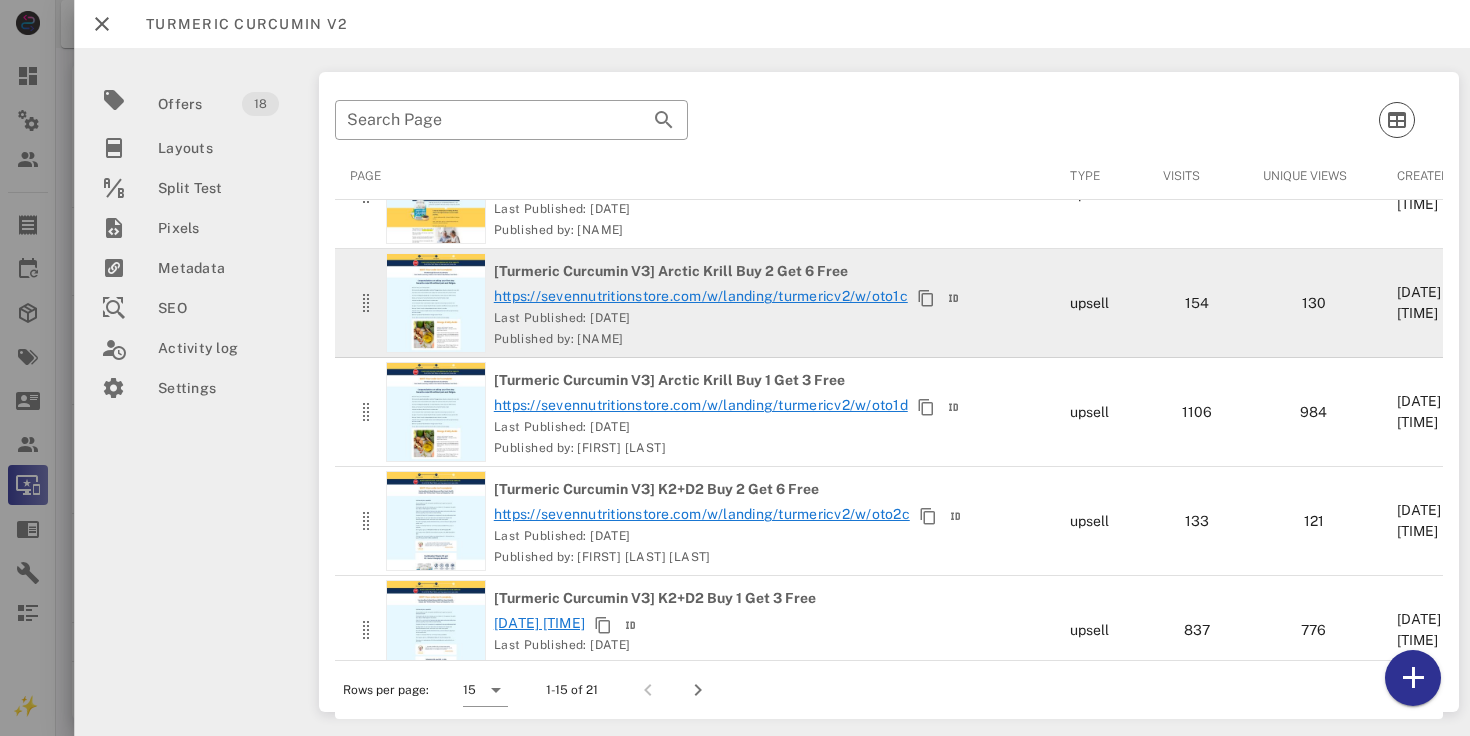 scroll, scrollTop: 1169, scrollLeft: 1, axis: both 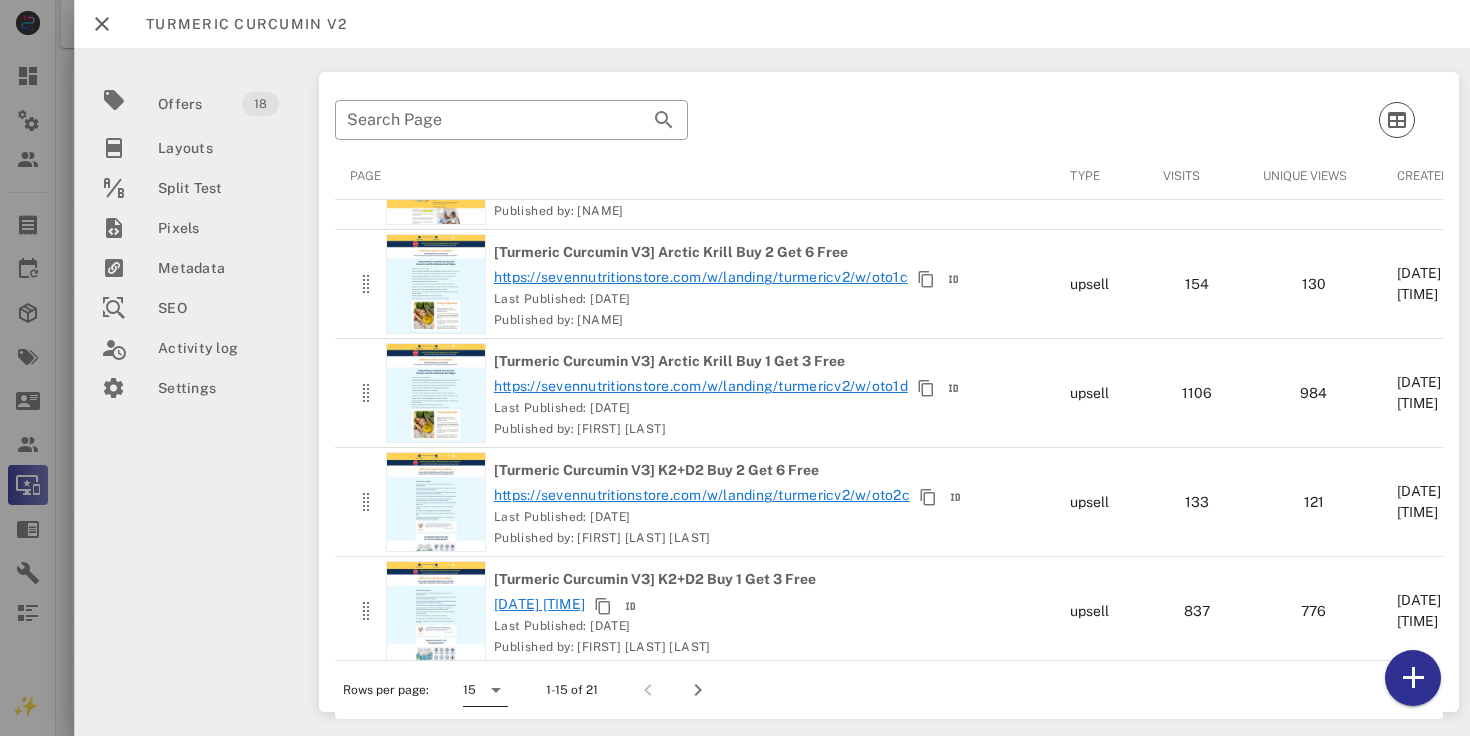 click at bounding box center (495, 690) 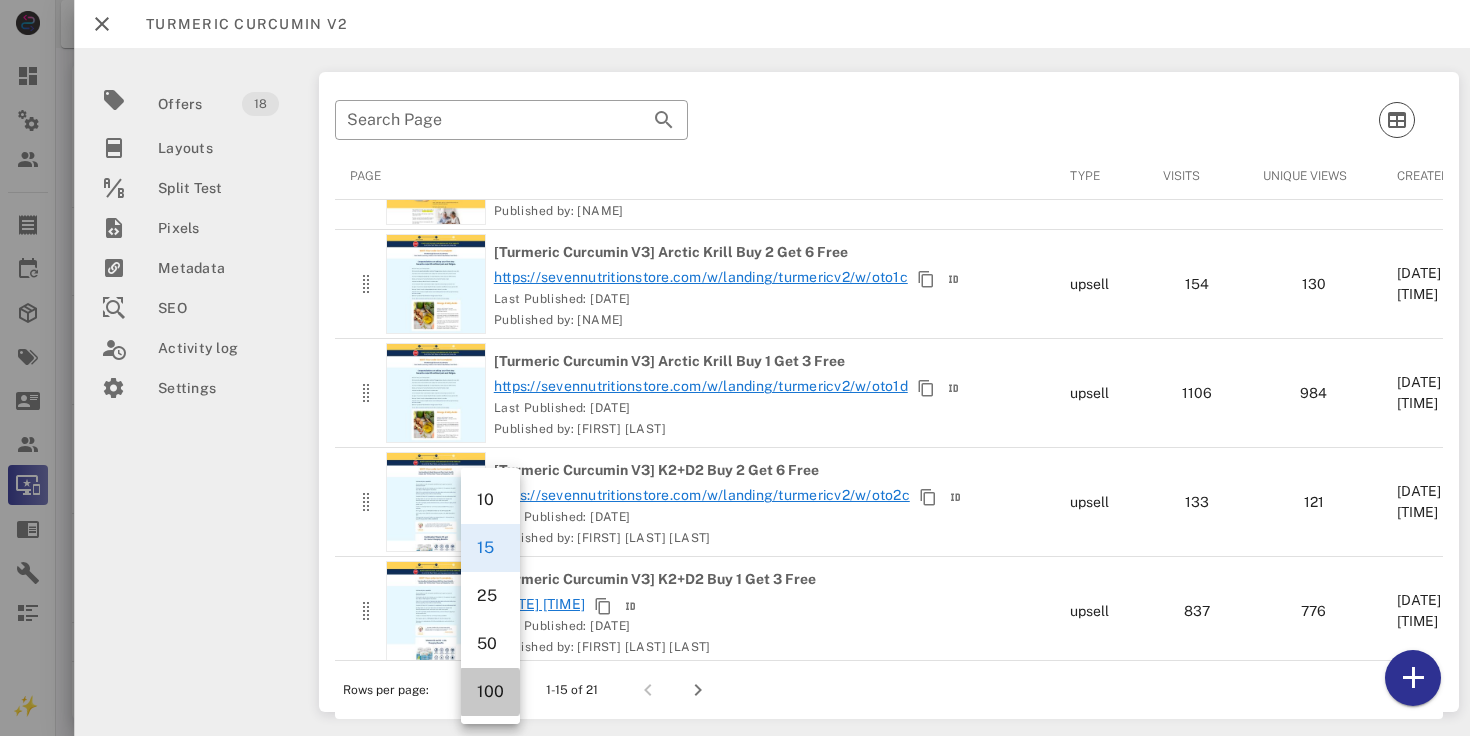 click on "100" at bounding box center [490, 691] 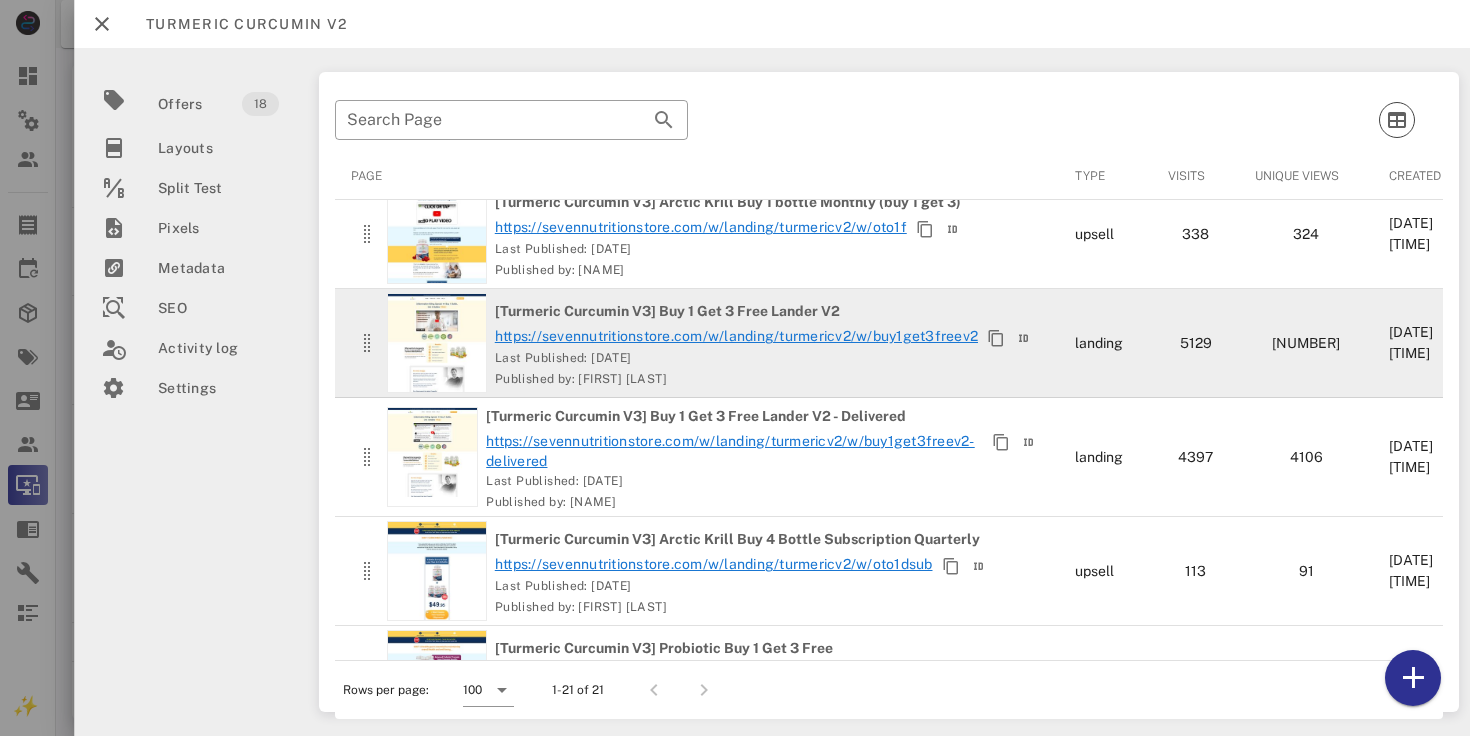 scroll, scrollTop: 1765, scrollLeft: 0, axis: vertical 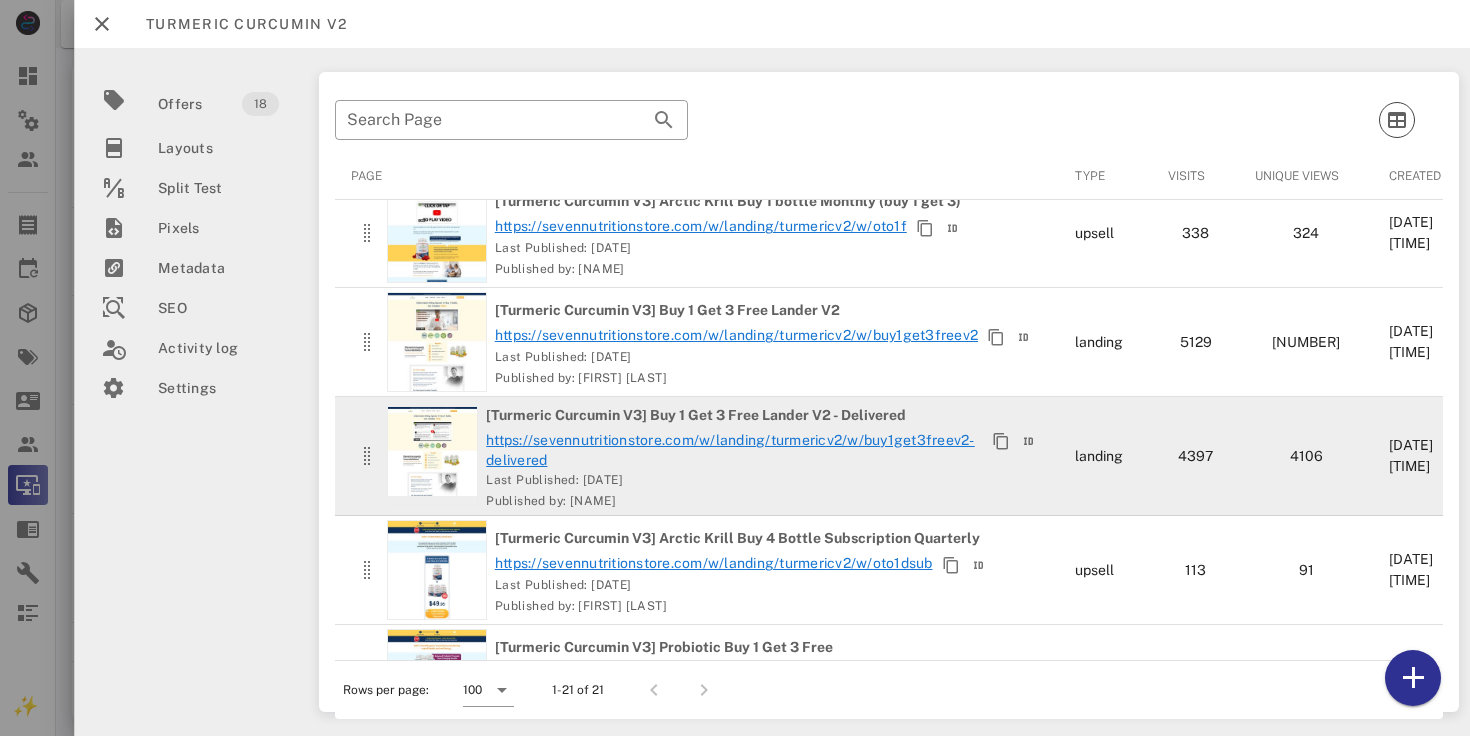 click on "https://sevennutritionstore.com/w/landing/turmericv2/w/buy1get3freev2-delivered" at bounding box center (734, 450) 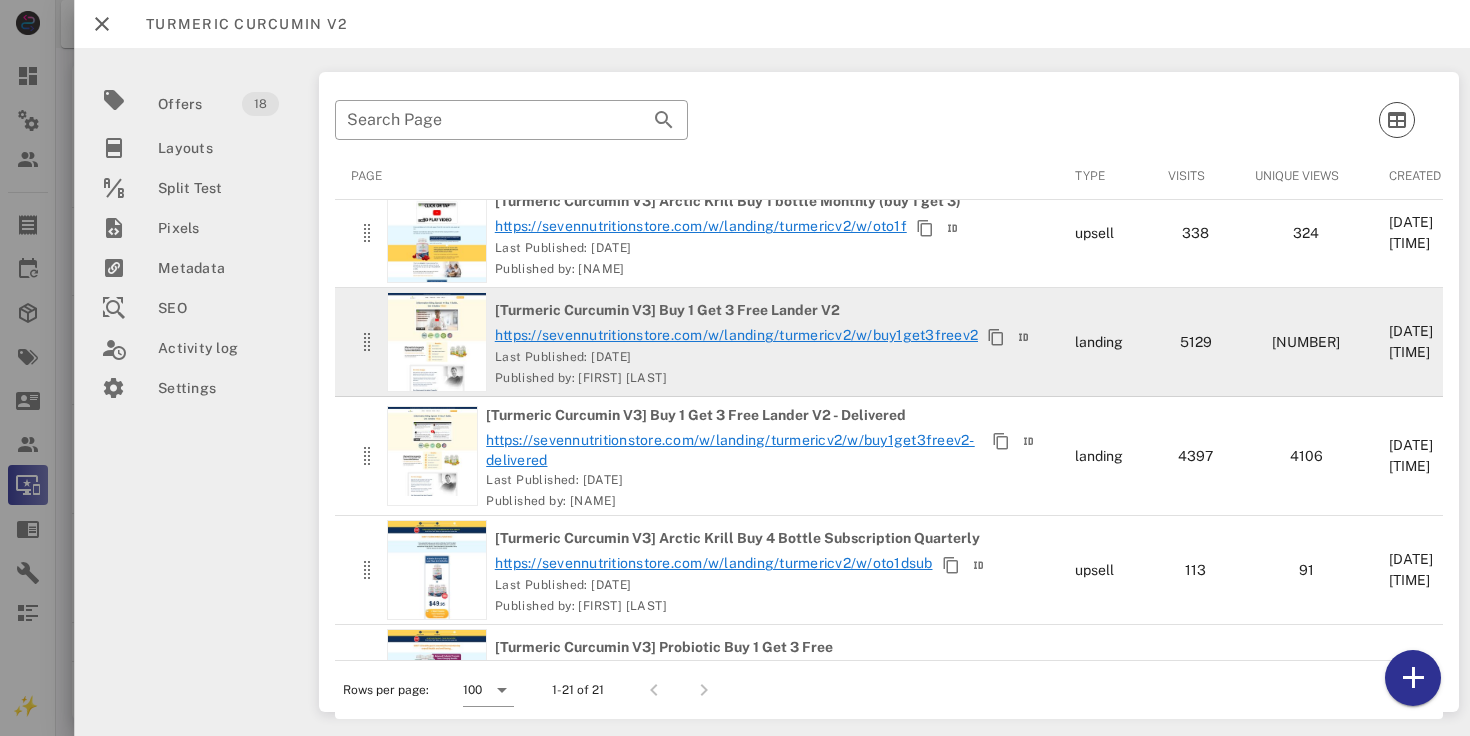 click on "https://sevennutritionstore.com/w/landing/turmericv2/w/buy1get3freev2" at bounding box center (735, 335) 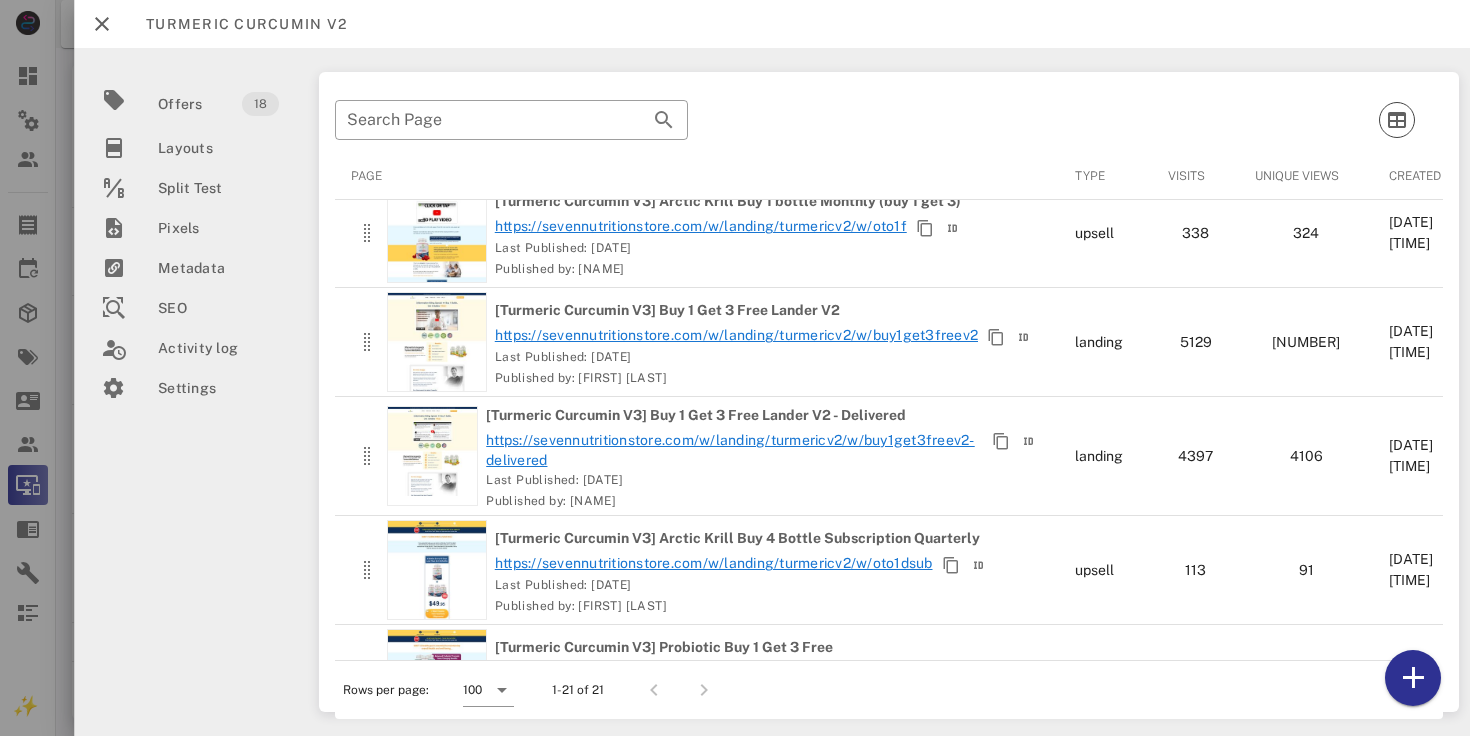 click at bounding box center (102, 24) 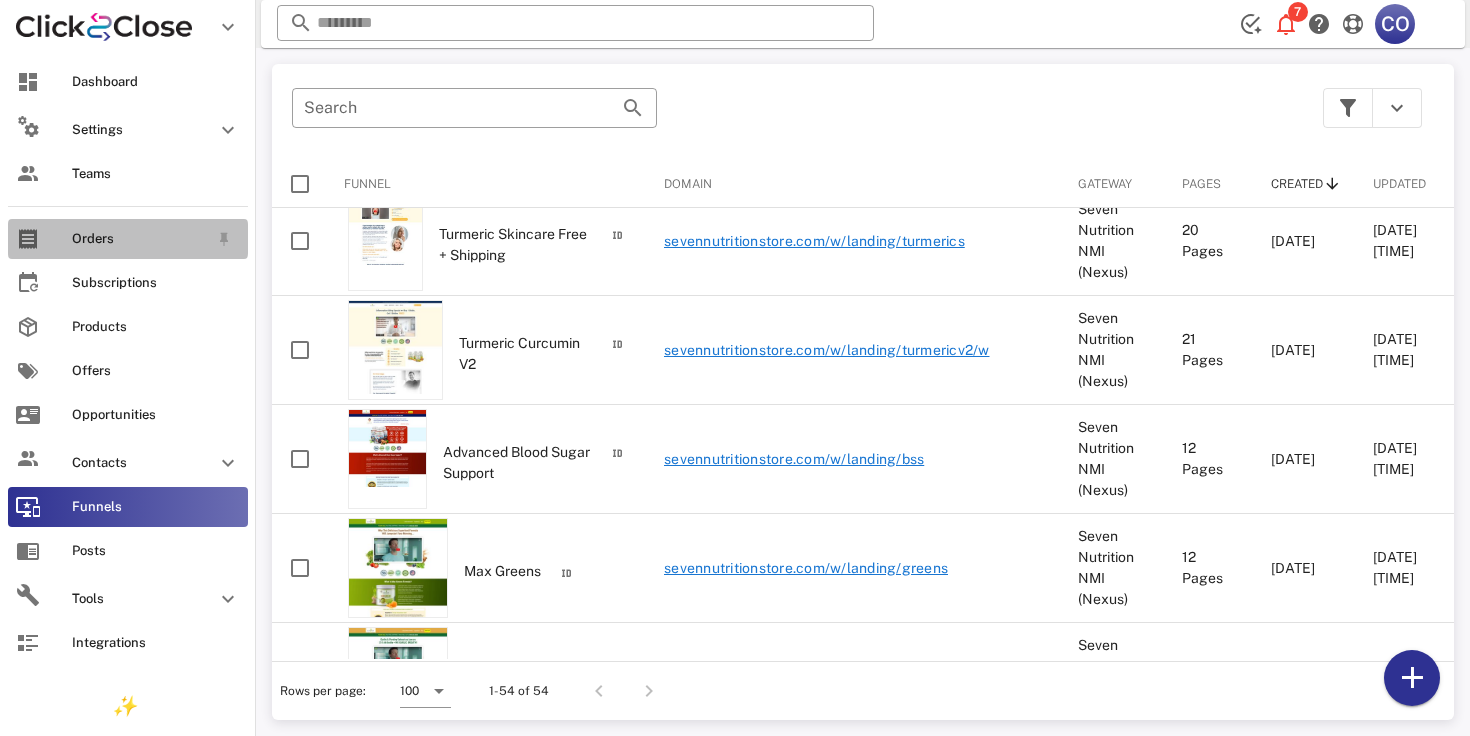 click on "Orders" at bounding box center (128, 239) 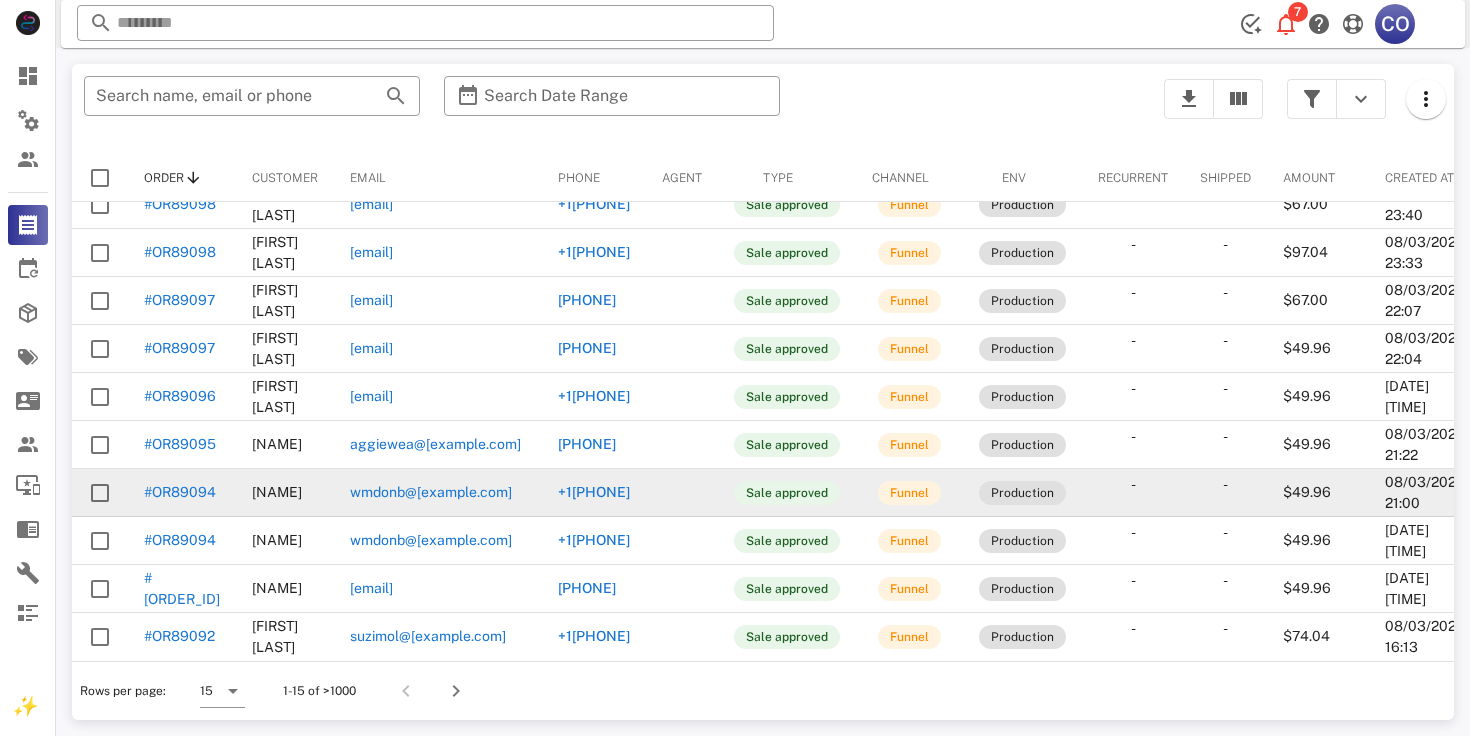 scroll, scrollTop: 0, scrollLeft: 0, axis: both 